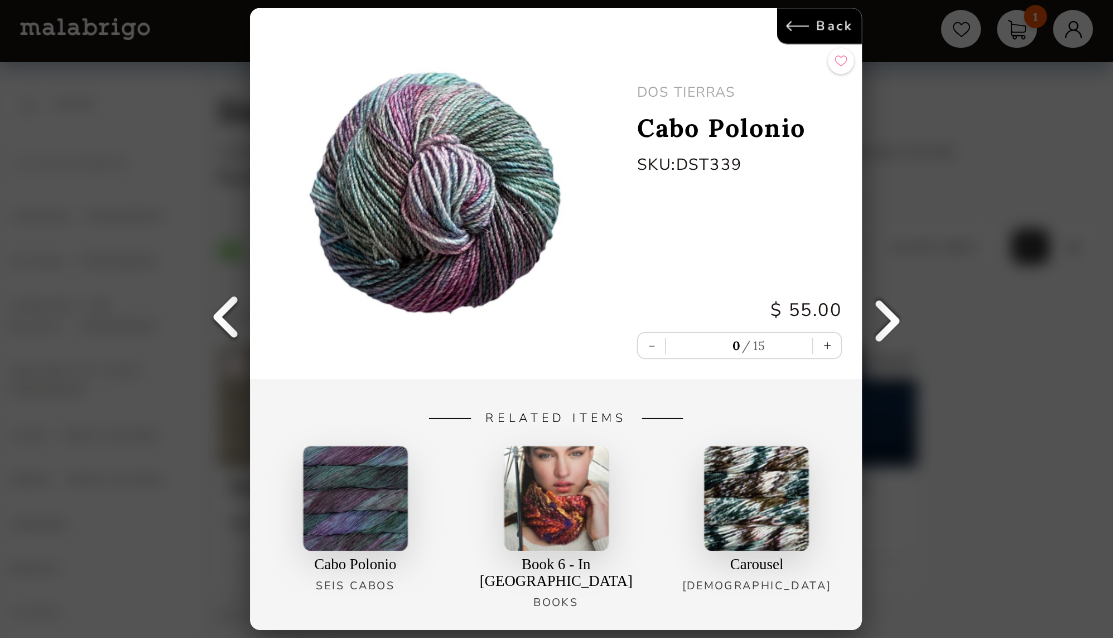 select on "INDEX" 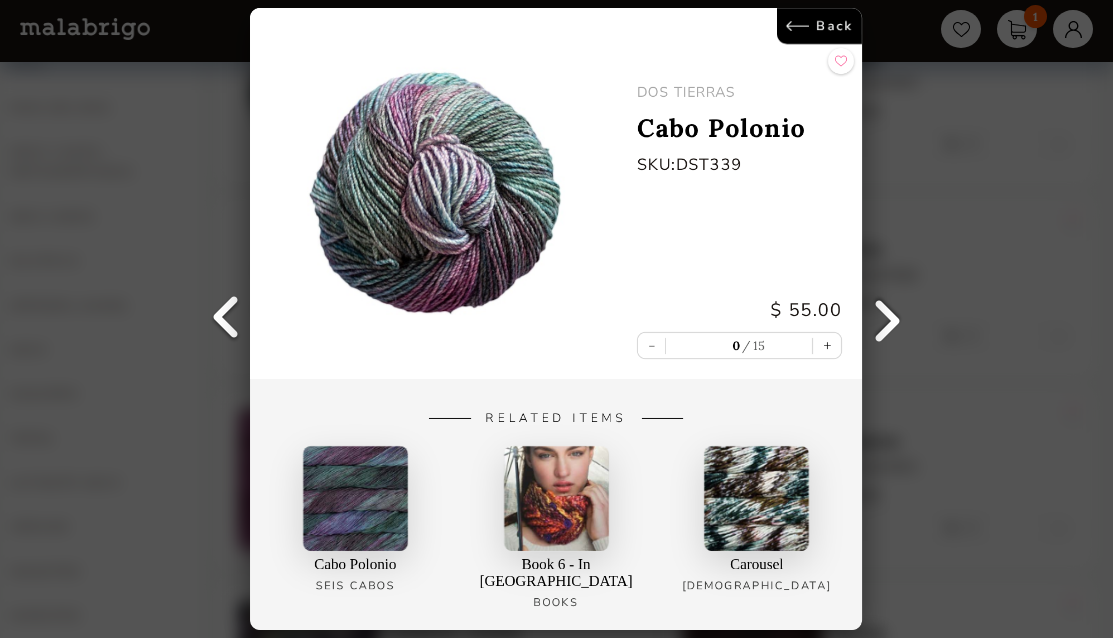 click on "Back" at bounding box center (820, 26) 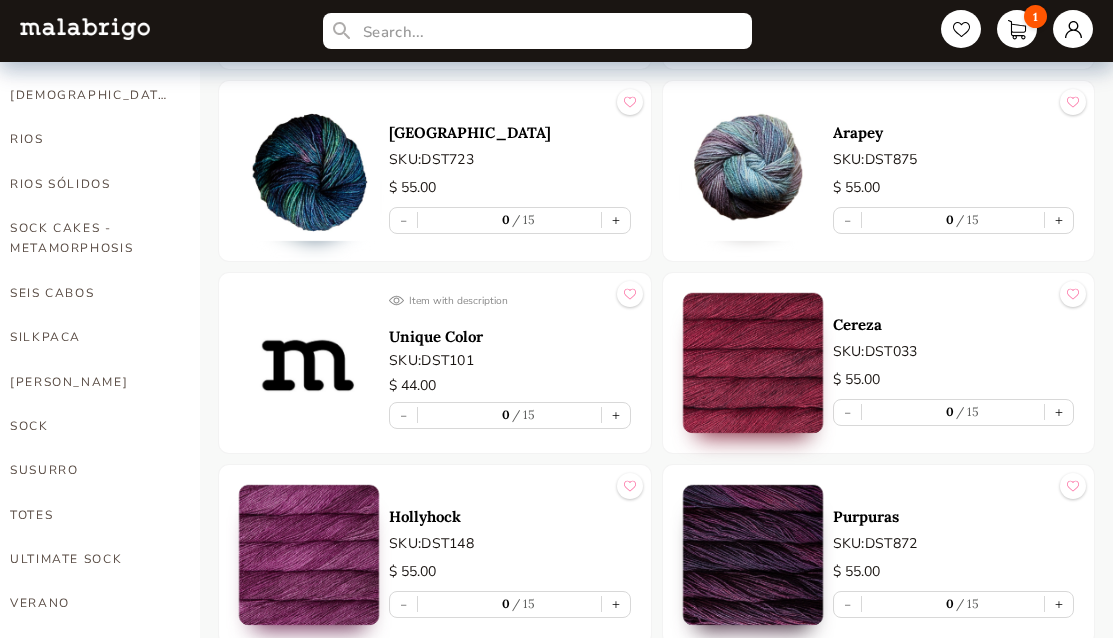 scroll, scrollTop: 1137, scrollLeft: 0, axis: vertical 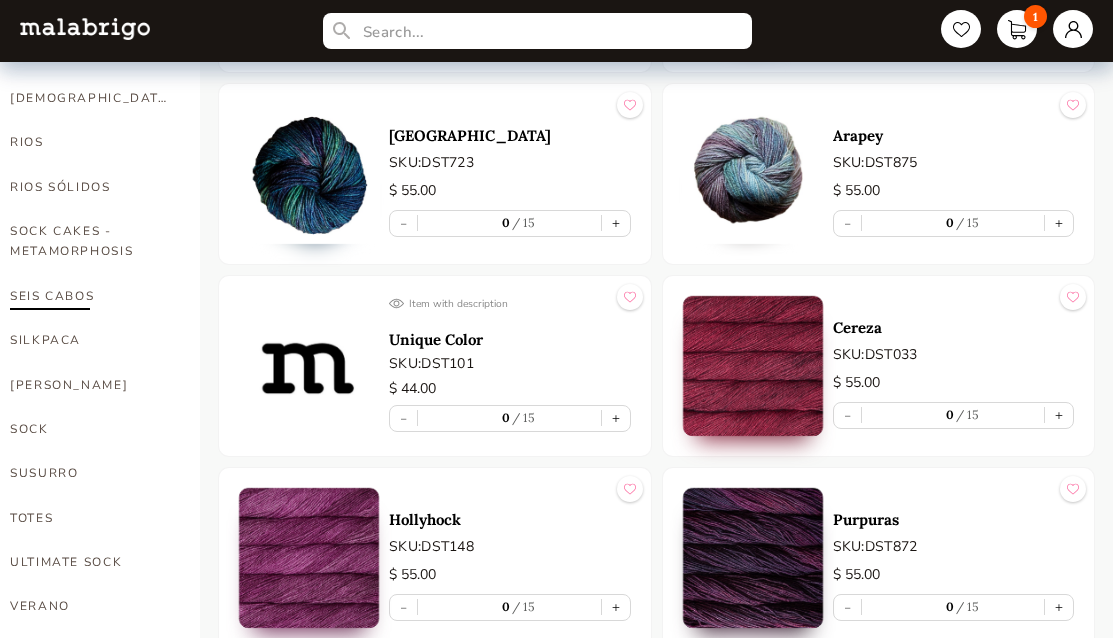click on "SEIS CABOS" at bounding box center [90, 296] 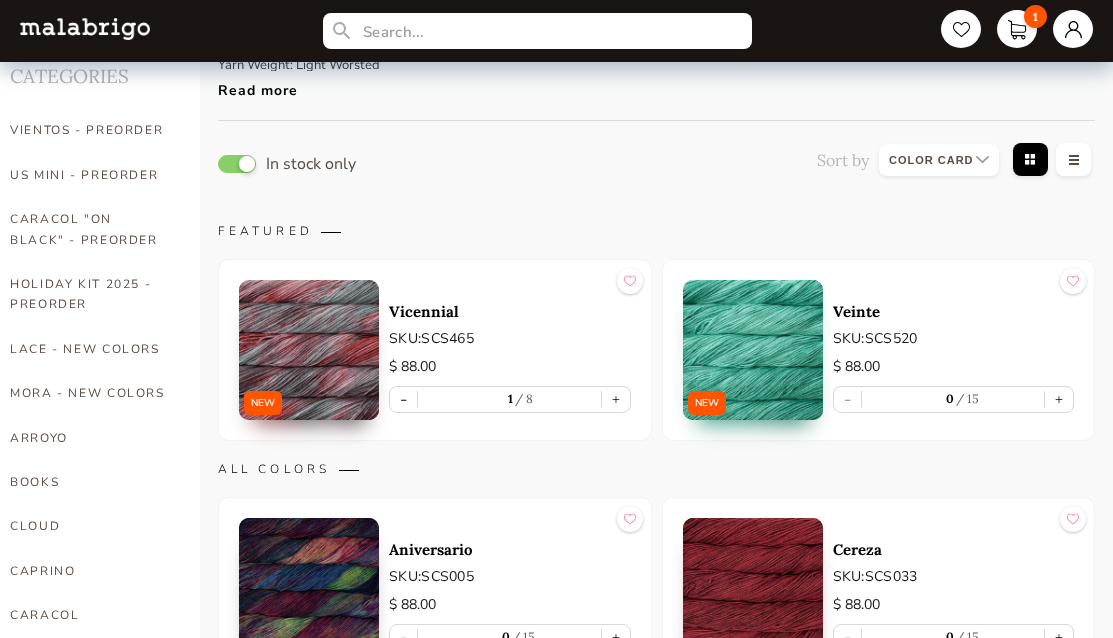 scroll, scrollTop: 0, scrollLeft: 0, axis: both 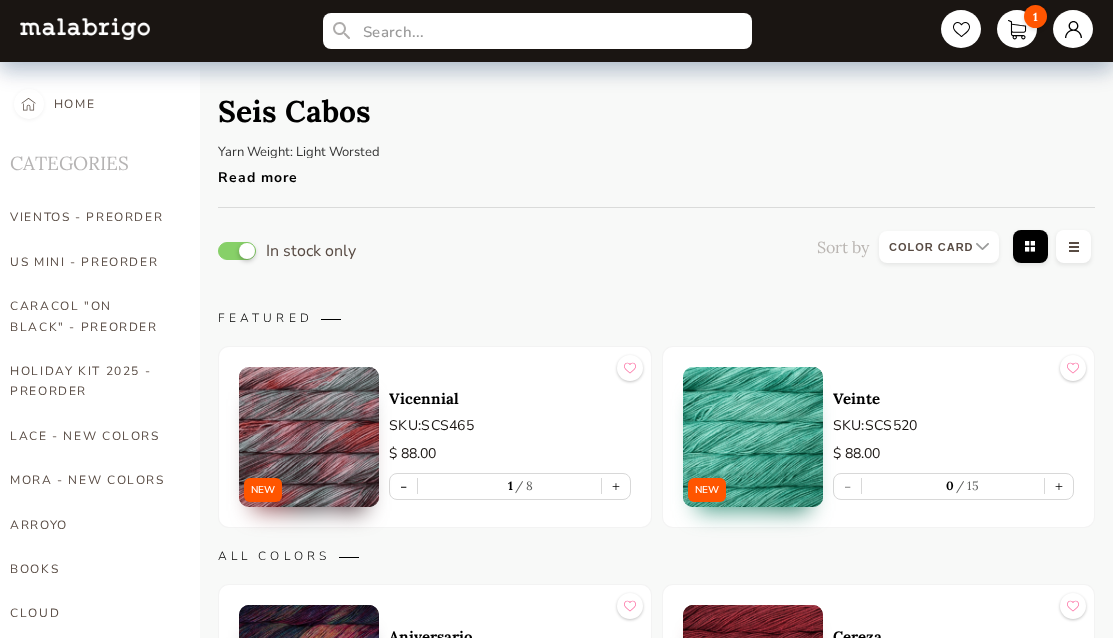 click at bounding box center [309, 437] 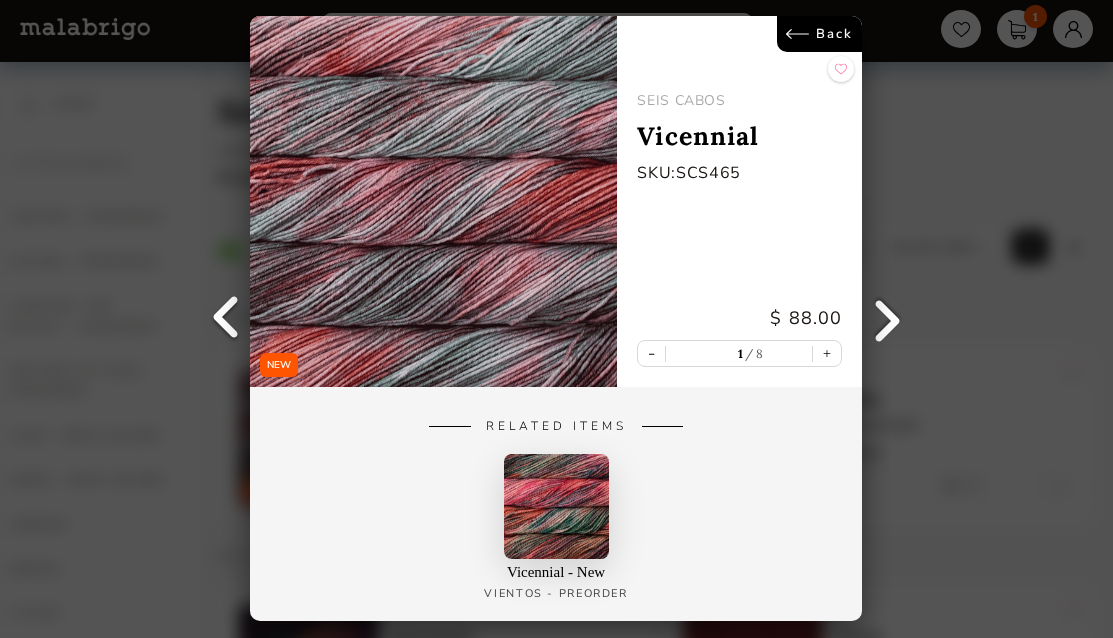 click at bounding box center [888, 319] 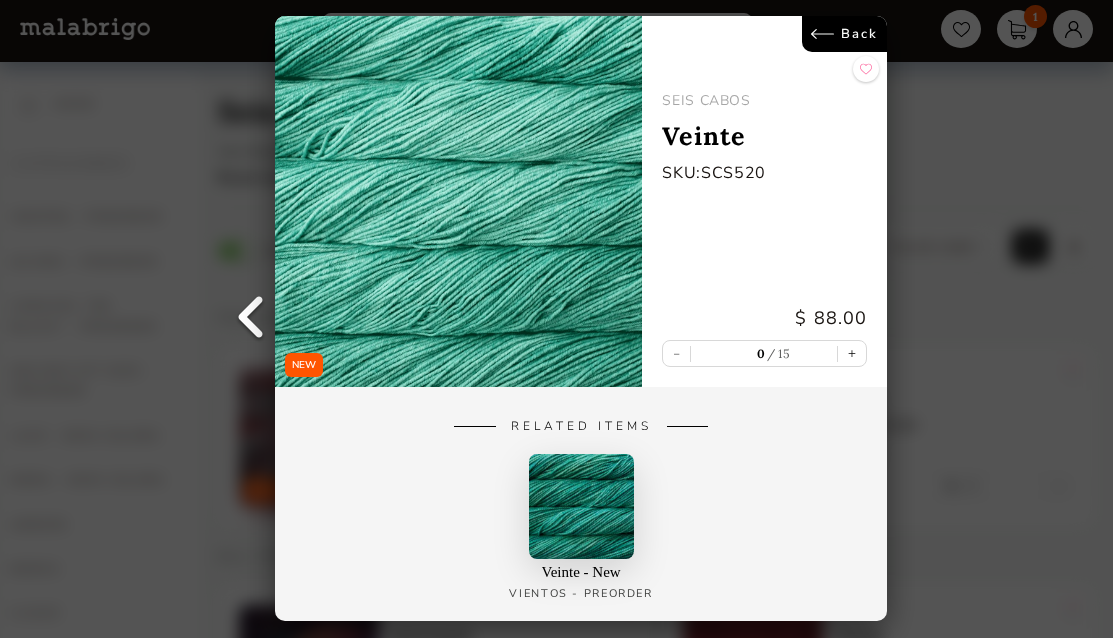 click on "NEW Back SEIS CABOS Veinte SKU:  SCS520 $   88.00 - 0 15 + Related Items Veinte - New VIENTOS - PREORDER" at bounding box center [556, 319] 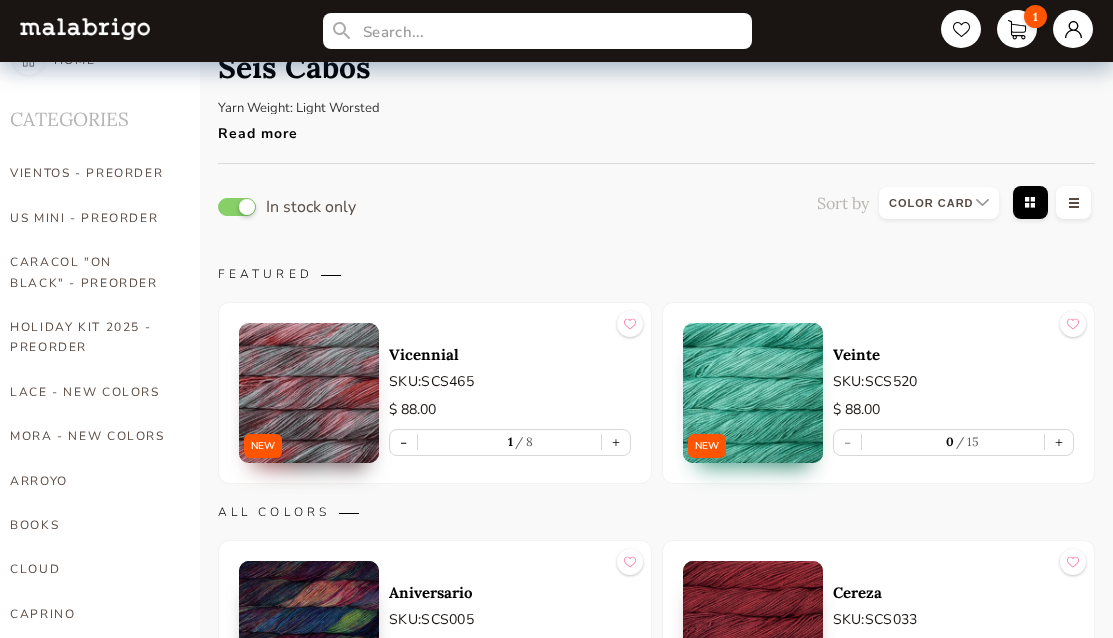 scroll, scrollTop: 0, scrollLeft: 0, axis: both 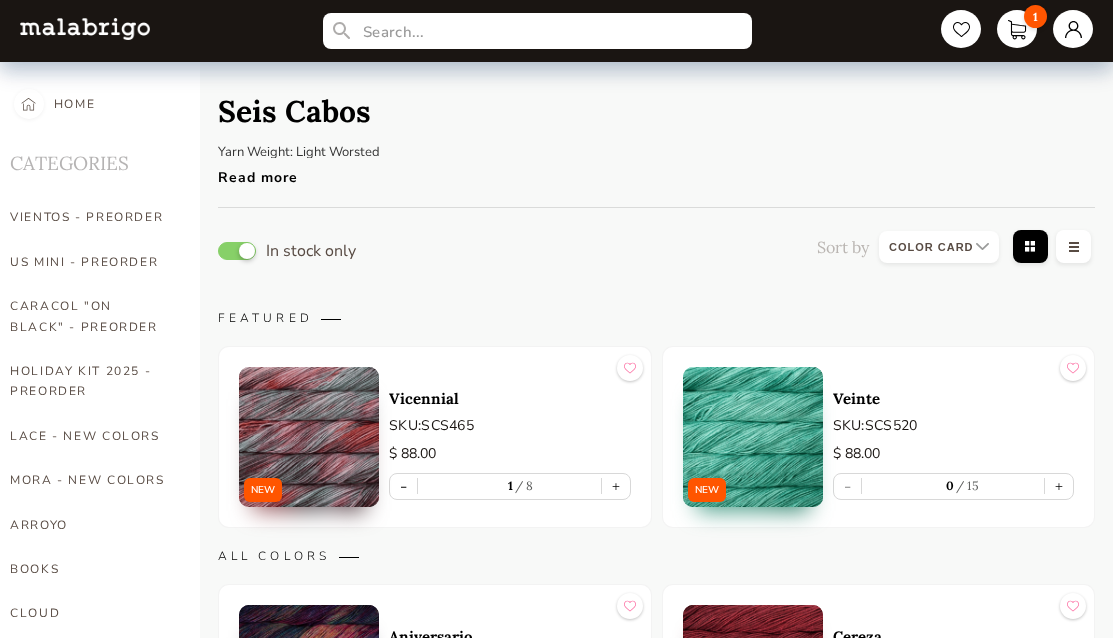 click on "HOME CATEGORIES VIENTOS - PREORDER US MINI - PREORDER CARACOL "ON BLACK" - PREORDER HOLIDAY KIT 2025 - PREORDER LACE - NEW COLORS MORA - NEW COLORS ARROYO BOOKS CLOUD CAPRINO CARACOL CHUNKY DOS TIERRAS FINITO LACE MOHAIR MECHA MECHITA MORA NOVENTA NUBE ON SALE RASTA RIOS RIOS SÓLIDOS SOCK CAKES - METAMORPHOSIS SEIS CABOS SILKPACA SILKY MERINO SOCK SUSURRO TOTES ULTIMATE SOCK VERANO WASHTED WORSTED Seis Cabos Yarn Weight: Light Worsted Yardage: 220 yards / 200 meters Skein weight: 100 grams Content: 100% Super Fine Merino Wool Read more In stock only Sort by Grid view Table view FEATURED NEW Vicennial SKU:  SCS465 $   88.00 - 1 8 + NEW Veinte SKU:  SCS520 $   88.00 - 0 15 + ALL COLORS Aniversario SKU:  SCS005 $   88.00 - 0 15 + Cereza SKU:  SCS033 $   88.00 - 0 15 + Frank Ochre SKU:  SCS035 $   88.00 - 0 15 + Pearl SKU:  SCS036 $   88.00 - 0 15 + Paris Night SKU:  SCS052 $   88.00 - 0 15 + English Rose SKU:  SCS057 $   88.00 - 0 15 + Natural SKU:  SCS063 $   88.00 - 0 15 + Flama SKU:  SCS089 $   88.00 - 0 15" at bounding box center (556, 1686) 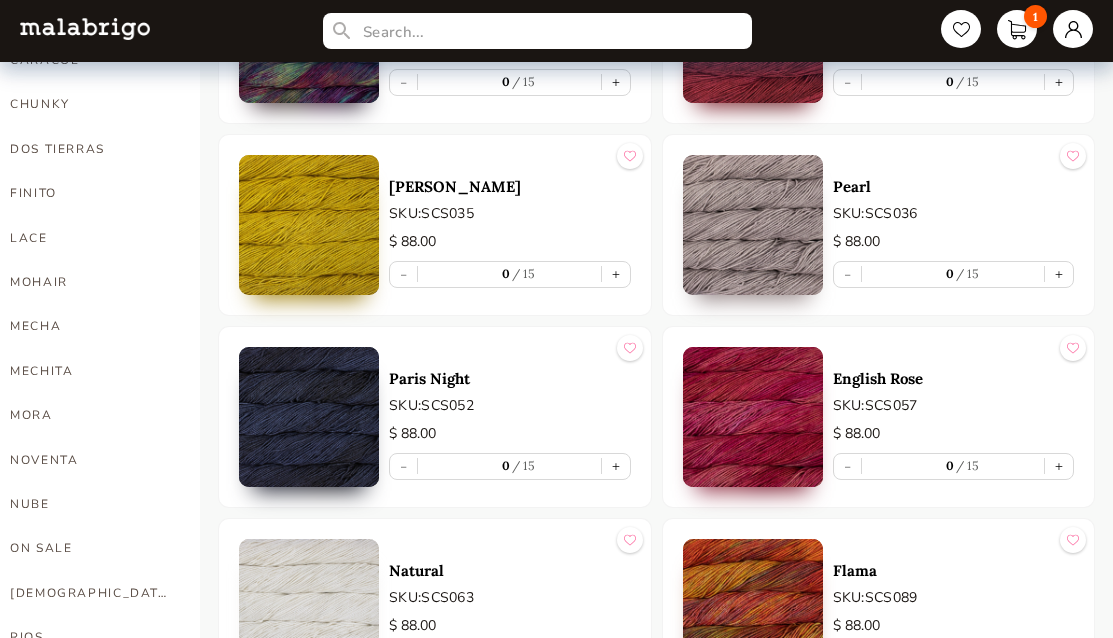 scroll, scrollTop: 677, scrollLeft: 0, axis: vertical 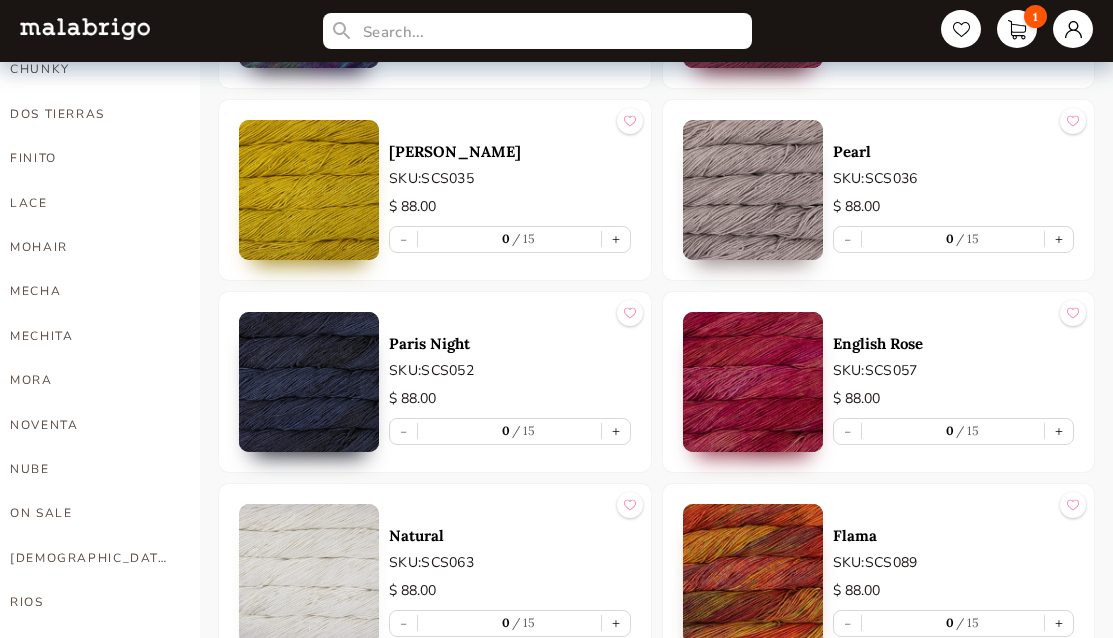click at bounding box center [753, 382] 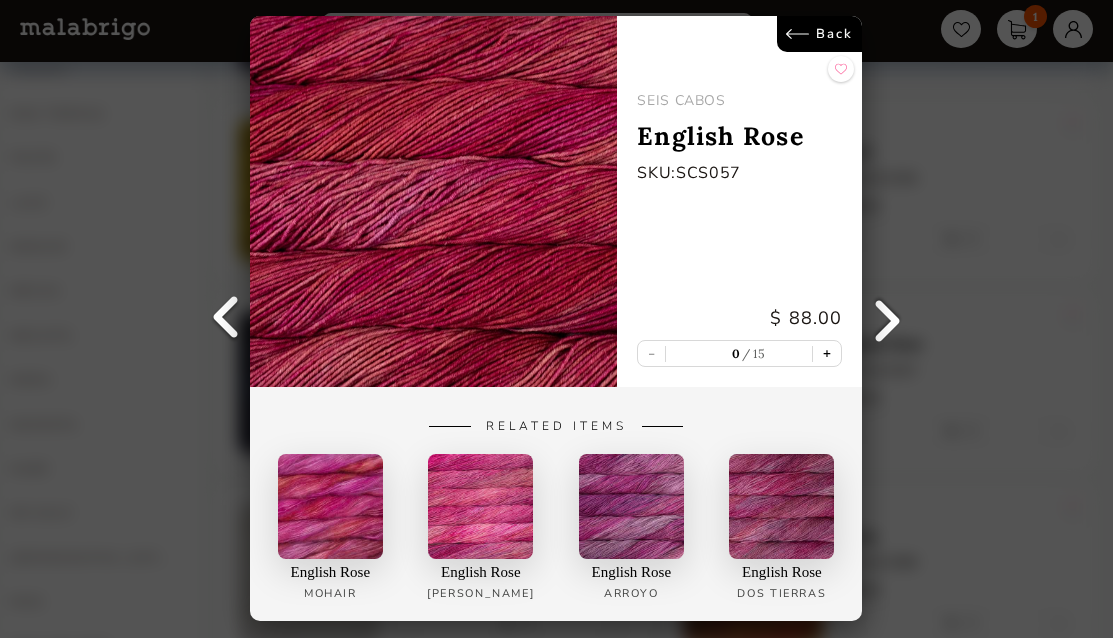 click on "+" at bounding box center [828, 354] 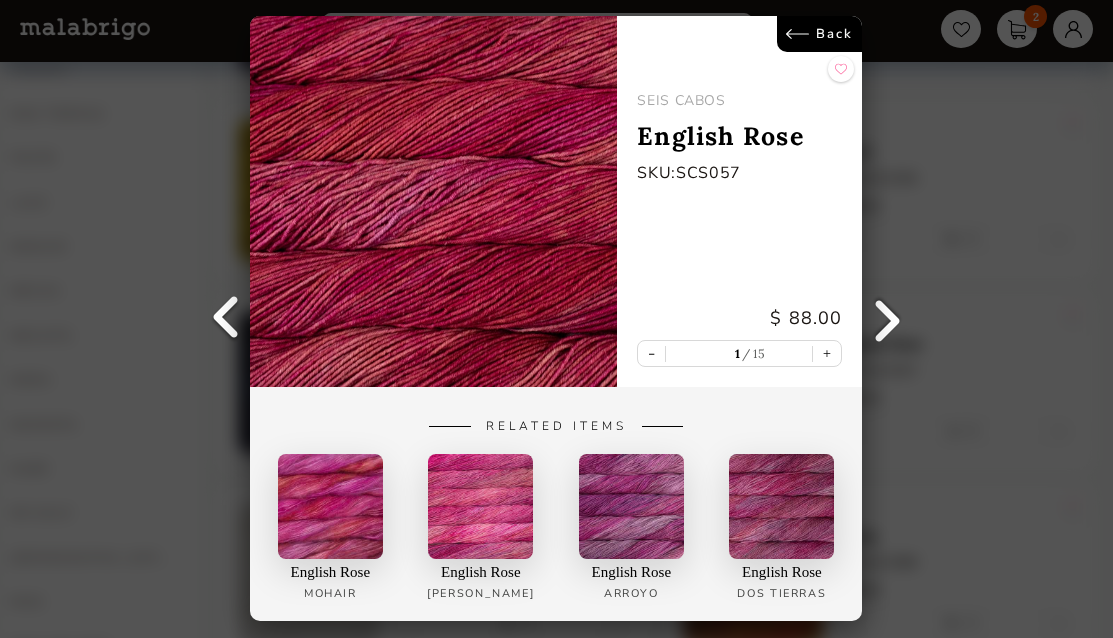 click on "Back SEIS CABOS English Rose SKU:  SCS057 $   88.00 - 1 15 + Related Items English Rose MOHAIR English Rose Caprino English Rose Arroyo English Rose Dos Tierras" at bounding box center [556, 319] 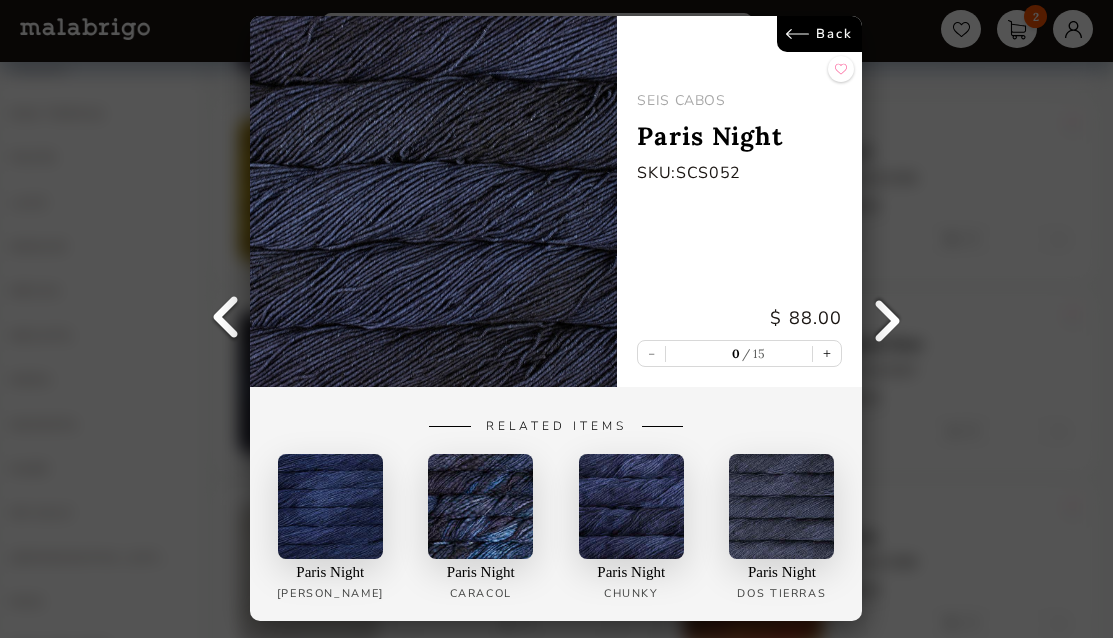click at bounding box center [225, 319] 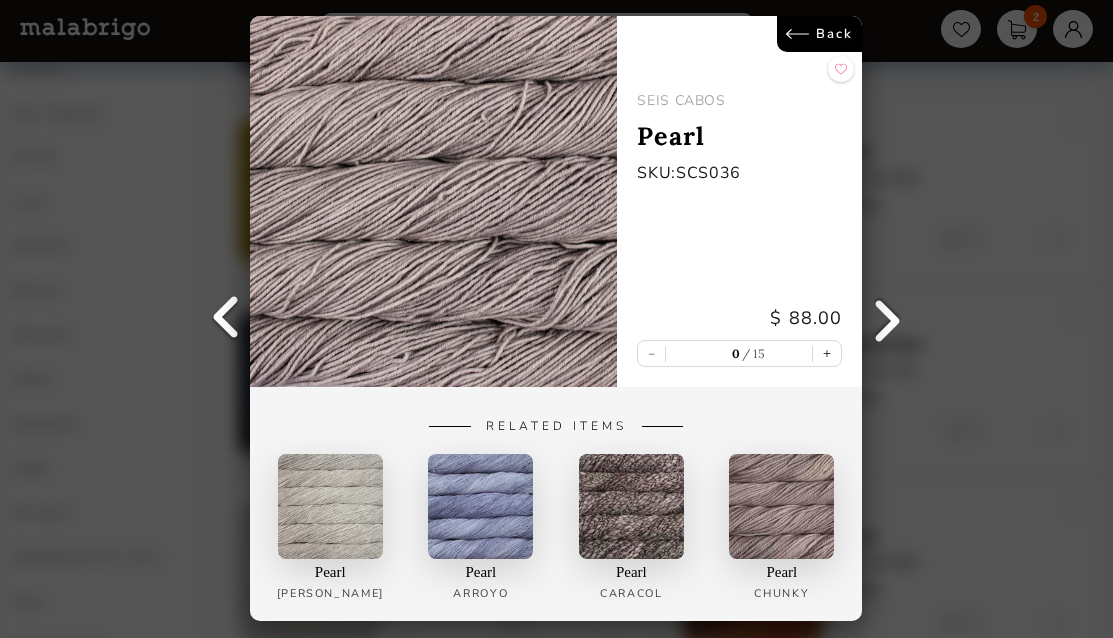 click on "Back SEIS CABOS Pearl SKU:  SCS036 $   88.00 - 0 15 + Related Items Pearl Caprino Pearl Arroyo Pearl Caracol Pearl Chunky" at bounding box center [556, 319] 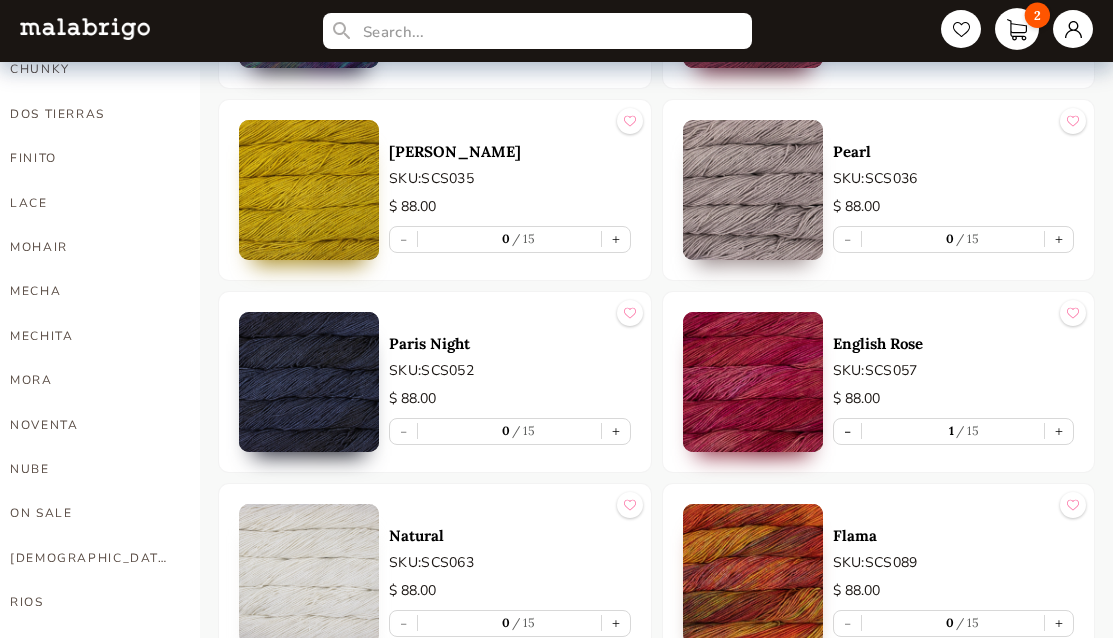 click on "2" at bounding box center (1017, 29) 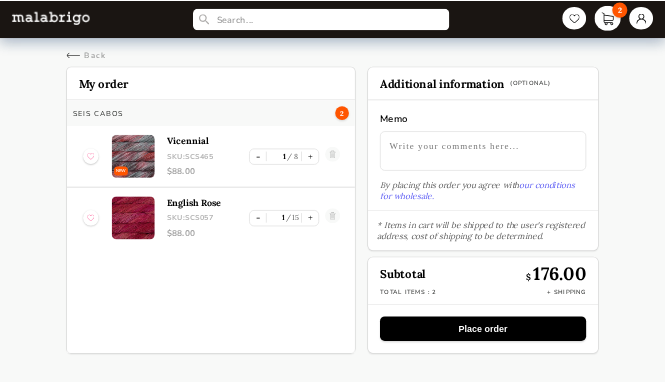 scroll, scrollTop: 0, scrollLeft: 0, axis: both 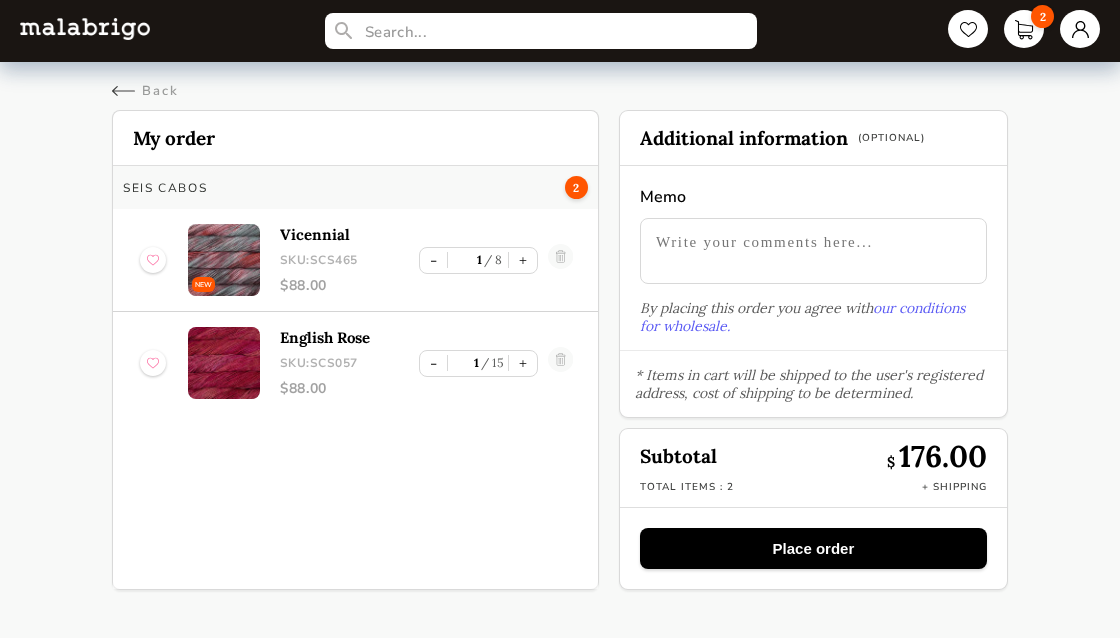 click on "Back" at bounding box center [560, 81] 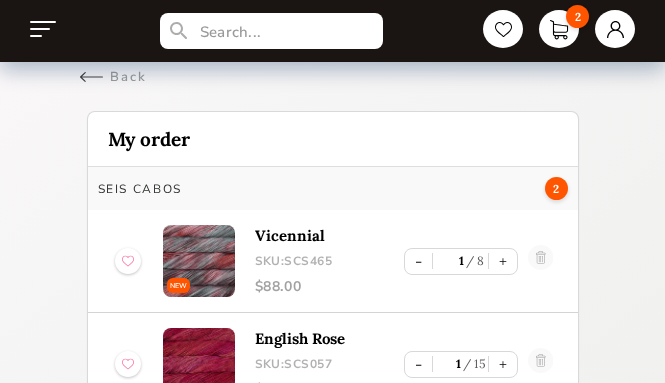 scroll, scrollTop: 17, scrollLeft: 0, axis: vertical 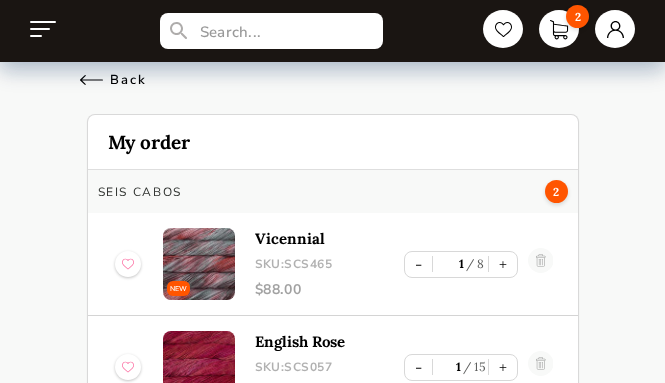 click on "Back" at bounding box center (113, 80) 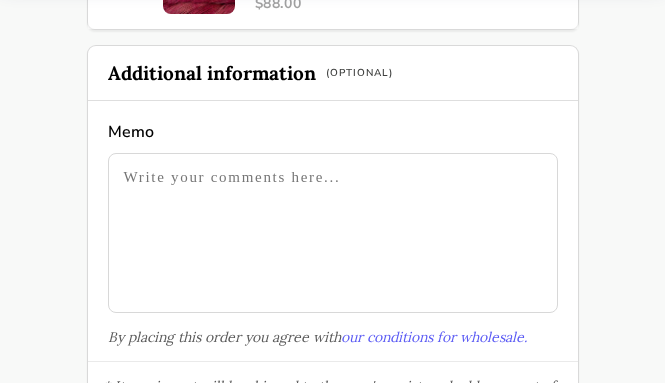 select on "INDEX" 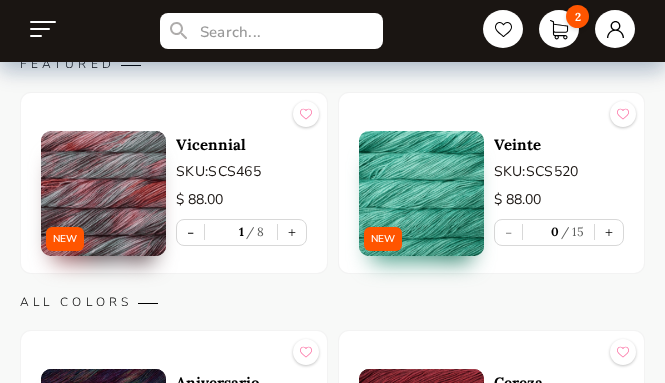 scroll, scrollTop: 251, scrollLeft: 0, axis: vertical 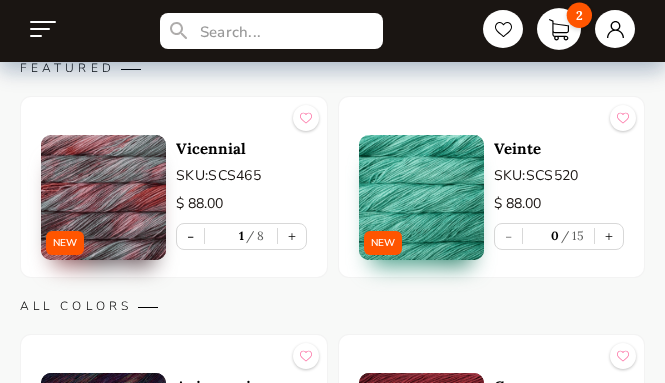click on "2" at bounding box center (559, 29) 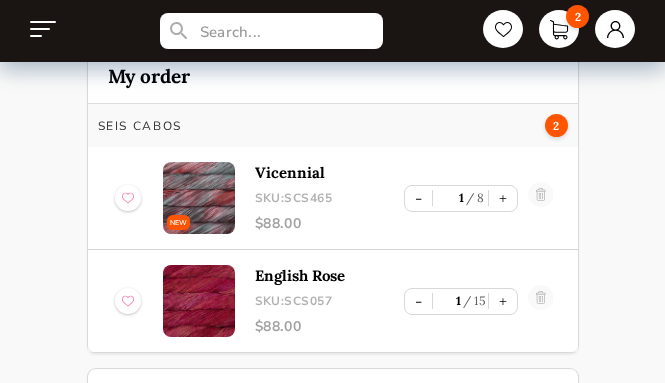 scroll, scrollTop: 87, scrollLeft: 0, axis: vertical 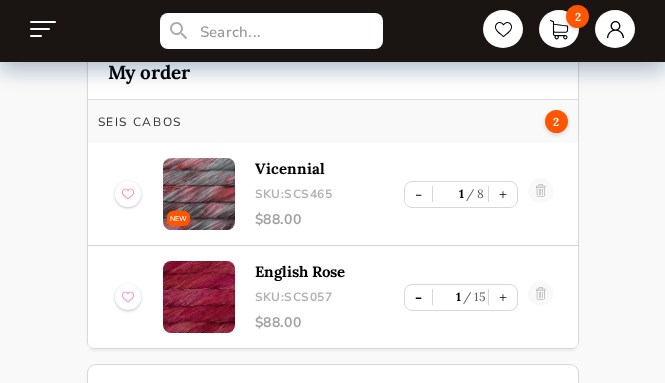 click on "-" at bounding box center [418, 297] 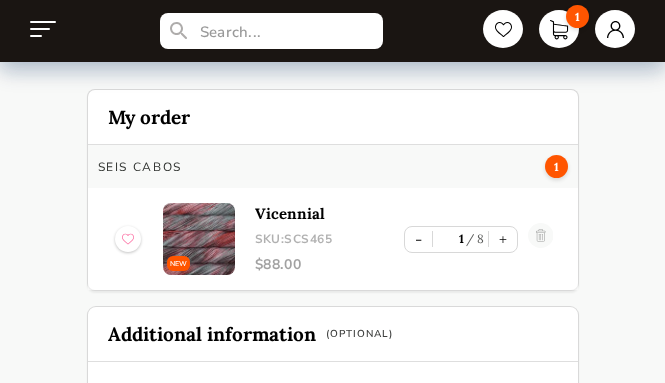 scroll, scrollTop: 0, scrollLeft: 0, axis: both 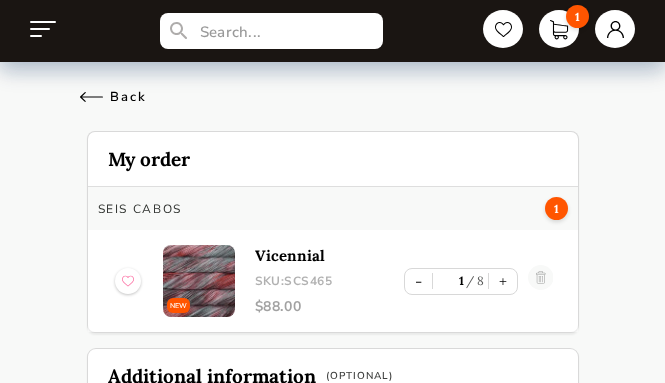 click on "Back" at bounding box center (113, 97) 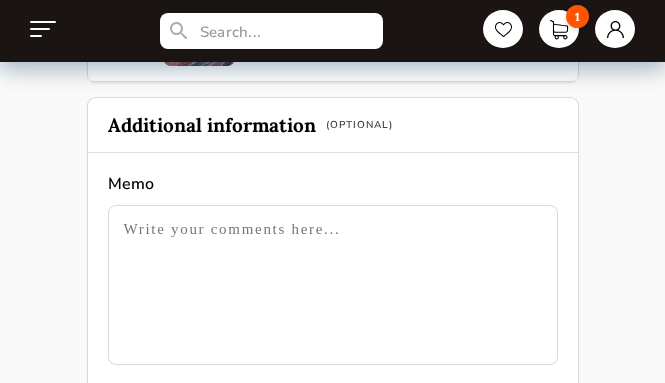select on "INDEX" 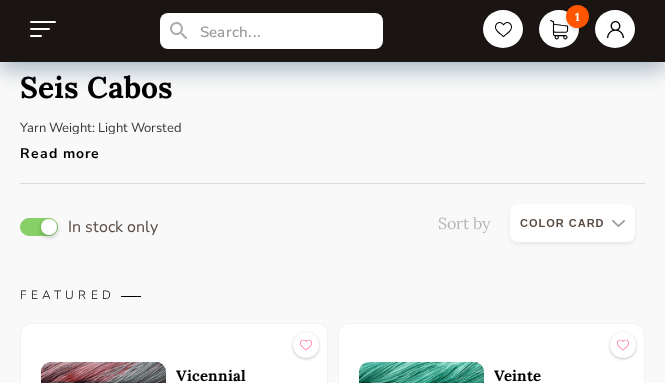 scroll, scrollTop: 0, scrollLeft: 0, axis: both 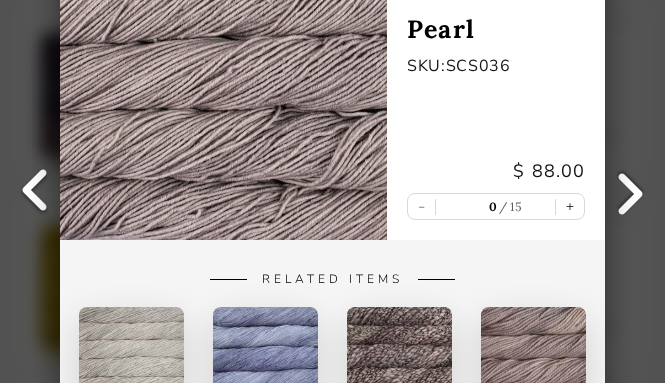 click on "Related Items Pearl Caprino Pearl Arroyo Pearl Caracol Pearl Chunky" at bounding box center [332, 357] 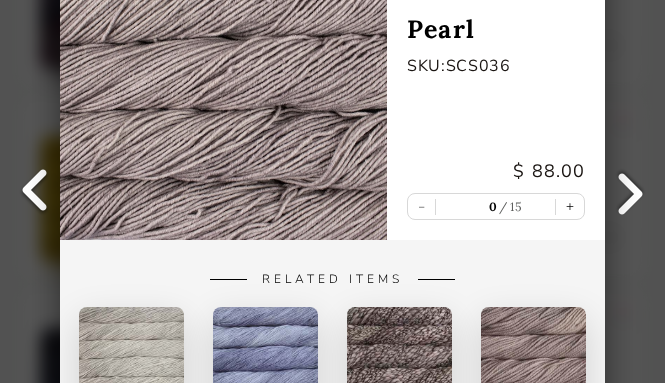 scroll, scrollTop: 683, scrollLeft: 0, axis: vertical 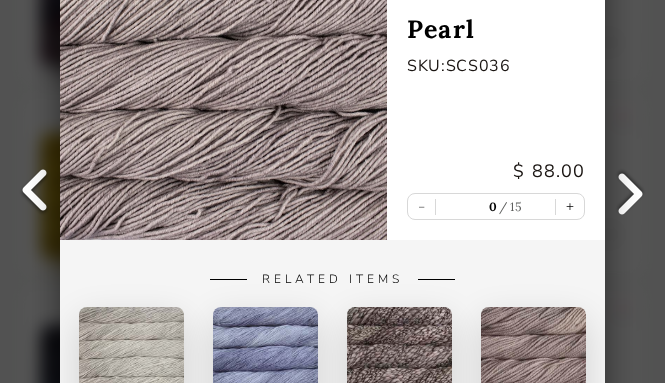 click on "SEIS CABOS Pearl SKU:  SCS036 $   88.00 - 0 15 +" at bounding box center [496, 74] 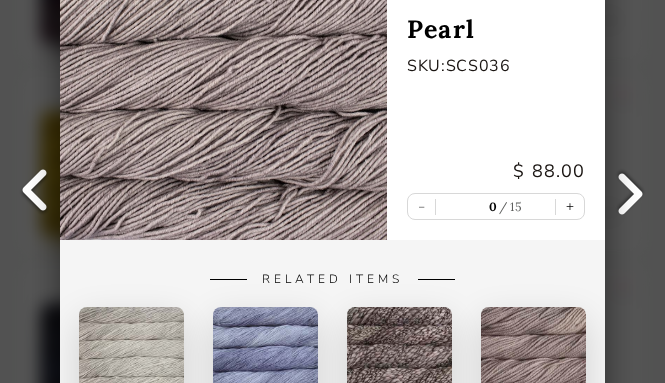 scroll, scrollTop: 689, scrollLeft: 0, axis: vertical 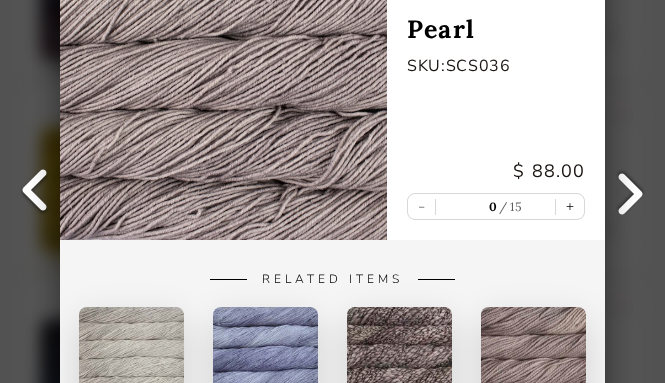 click at bounding box center [265, 359] 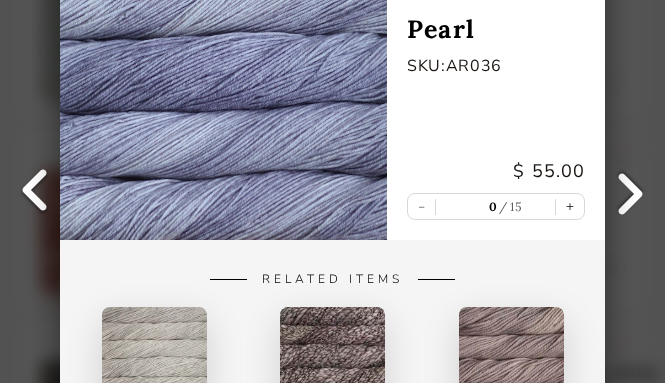 scroll, scrollTop: 956, scrollLeft: 0, axis: vertical 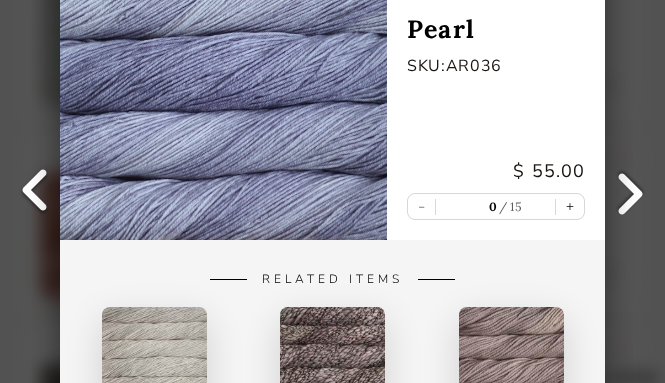 click at bounding box center [35, 192] 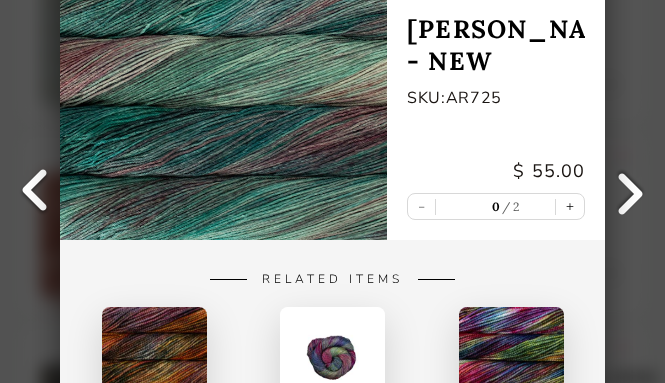 click at bounding box center (35, 192) 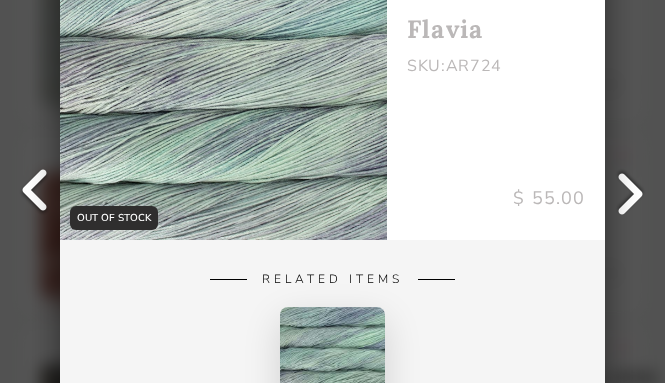 click on "OUT OF STOCK Back ARROYO Flavia SKU:  AR724 $   55.00 Related Items Flavia Sock" at bounding box center [332, 191] 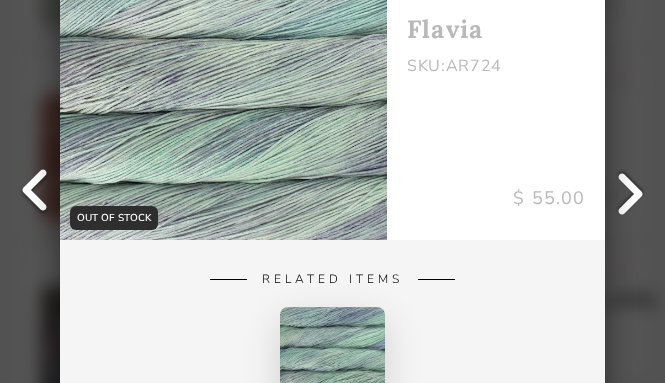 scroll, scrollTop: 927, scrollLeft: 0, axis: vertical 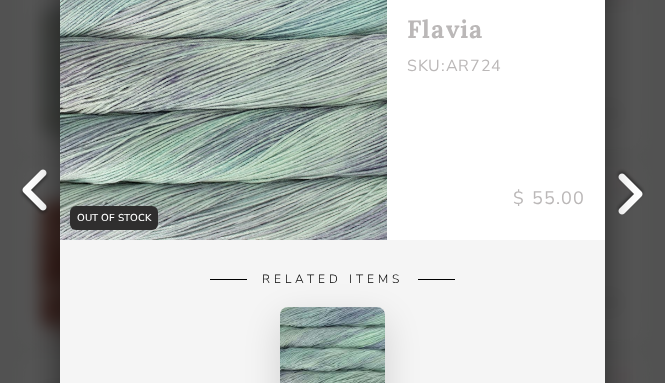 click on "OUT OF STOCK Back ARROYO Flavia SKU:  AR724 $   55.00 Related Items Flavia Sock" at bounding box center (332, 191) 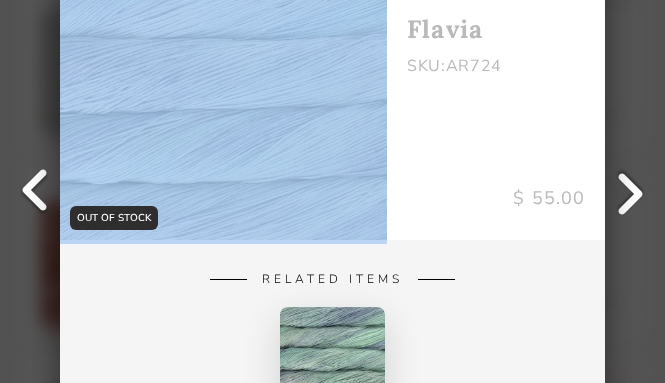 click on "OUT OF STOCK Back ARROYO Flavia SKU:  AR724 $   55.00 Related Items Flavia Sock" at bounding box center (332, 191) 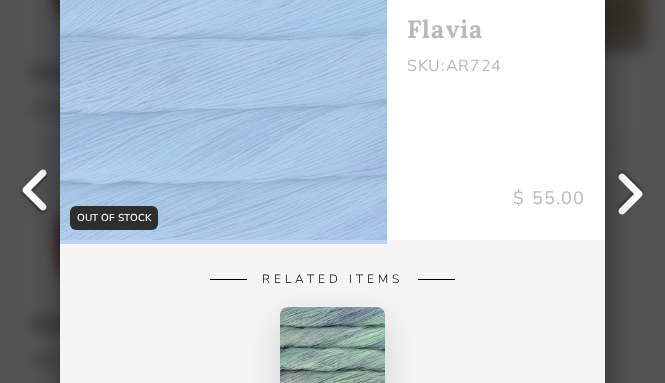 scroll, scrollTop: 0, scrollLeft: 0, axis: both 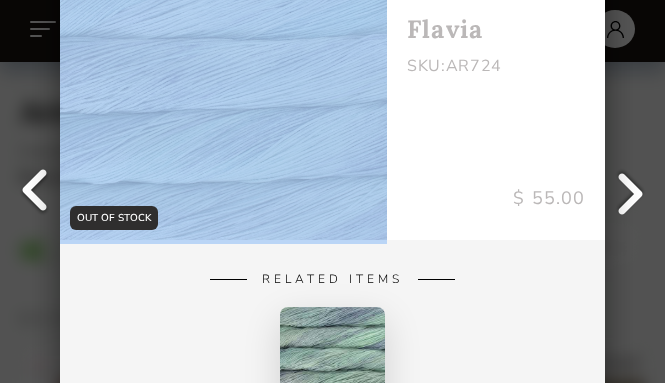 click at bounding box center (223, 74) 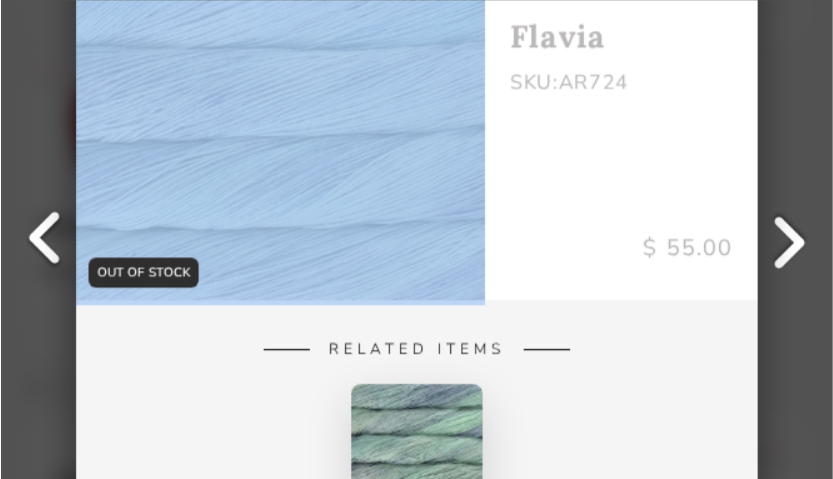 scroll, scrollTop: 0, scrollLeft: 0, axis: both 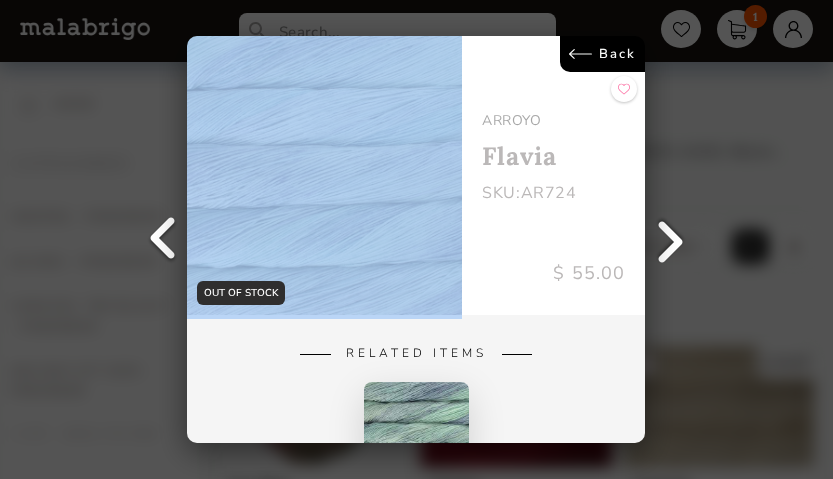 click on "Back" at bounding box center [603, 54] 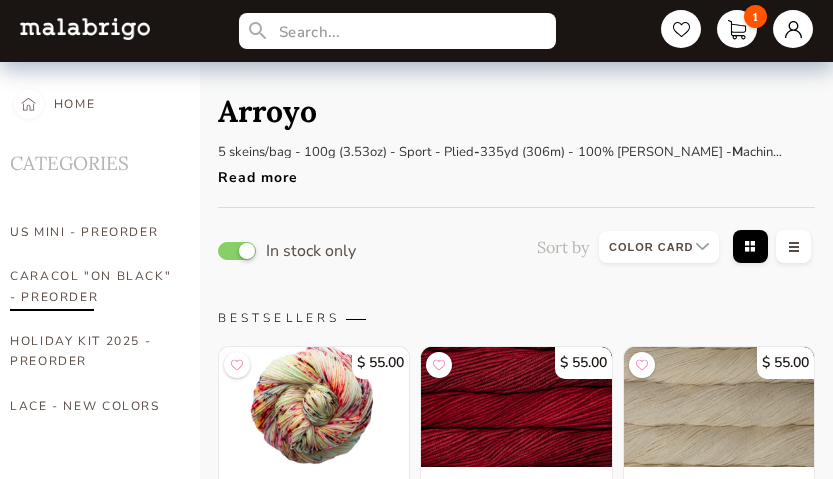 scroll, scrollTop: 5, scrollLeft: 0, axis: vertical 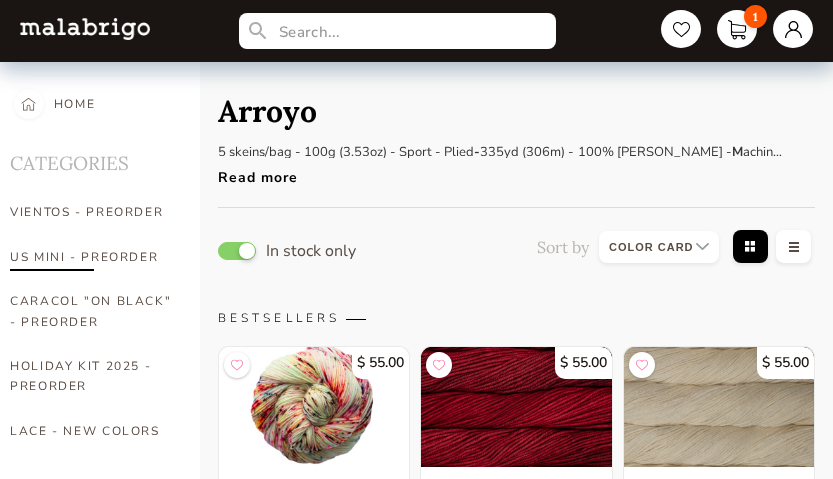 click on "US MINI - PREORDER" at bounding box center (93, 257) 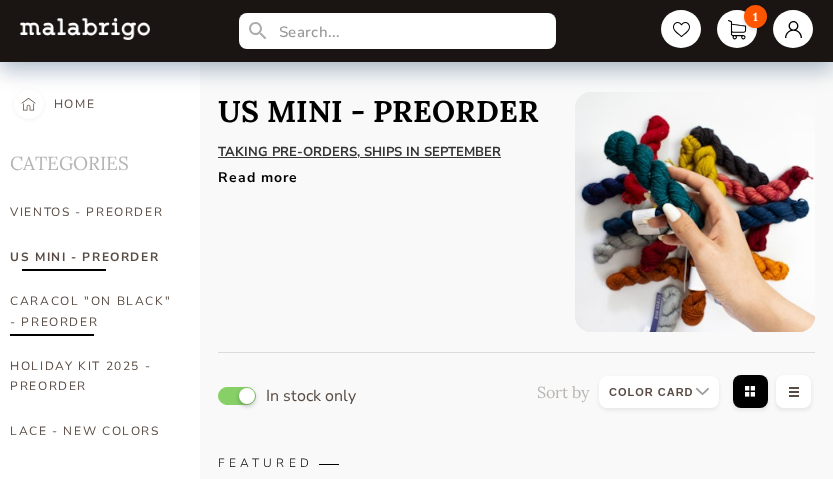 click on "CARACOL "ON BLACK" - PREORDER" at bounding box center (93, 311) 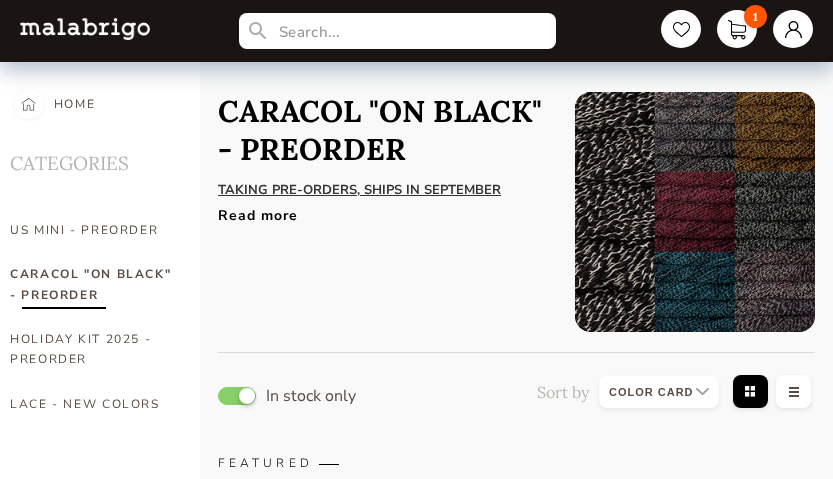 scroll, scrollTop: 33, scrollLeft: 0, axis: vertical 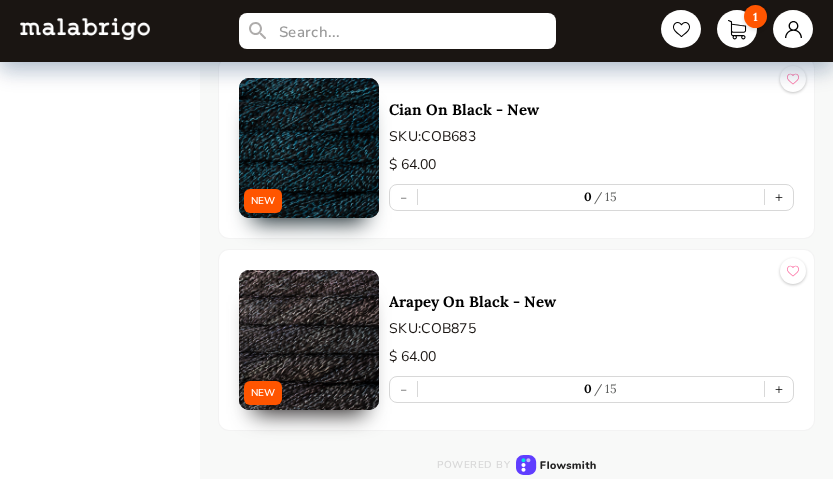 click at bounding box center (309, 340) 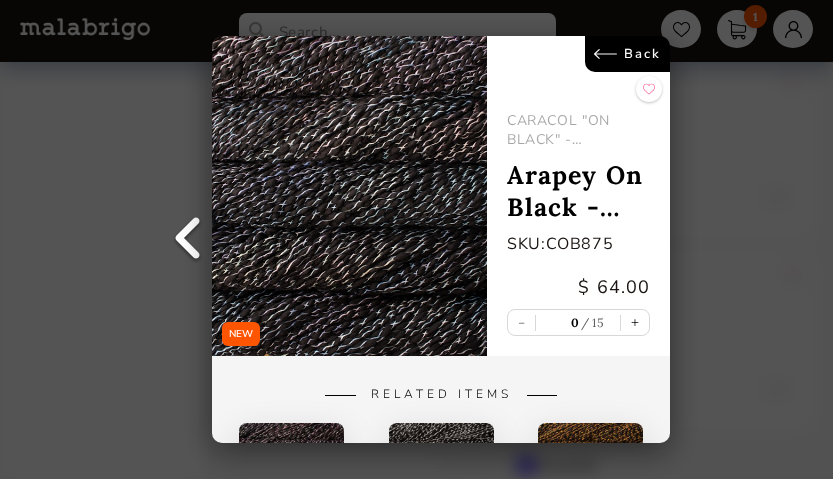 click at bounding box center (187, 240) 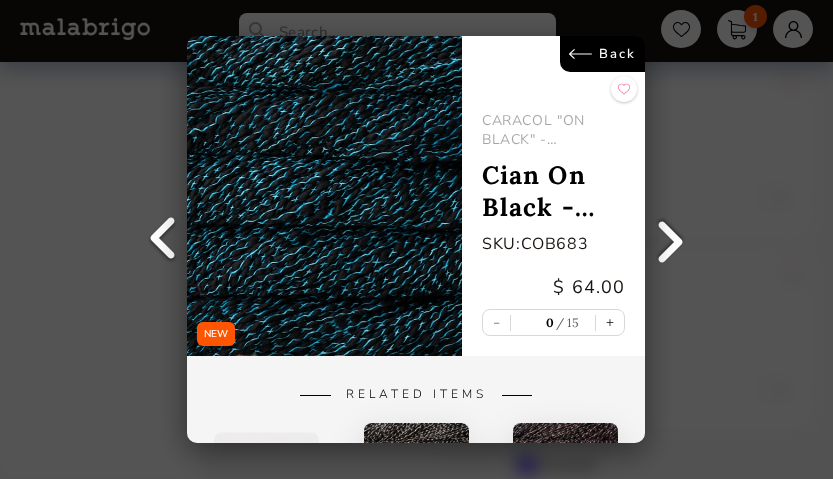 click on "Back" at bounding box center [603, 54] 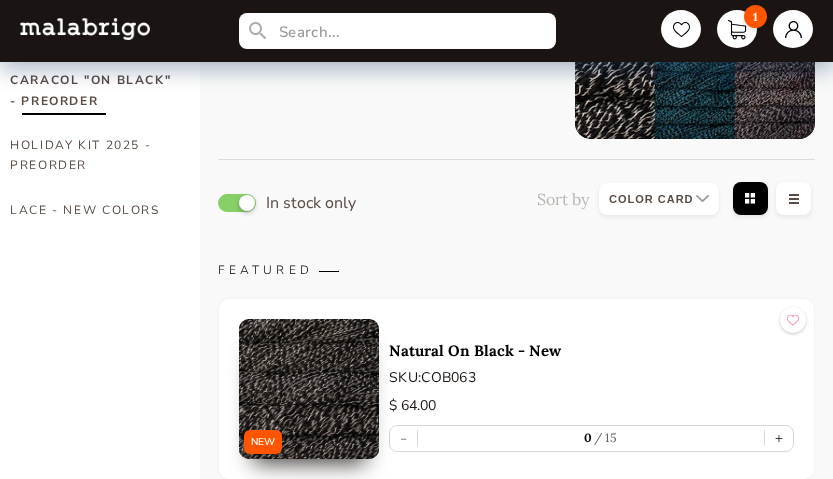 scroll, scrollTop: 190, scrollLeft: 0, axis: vertical 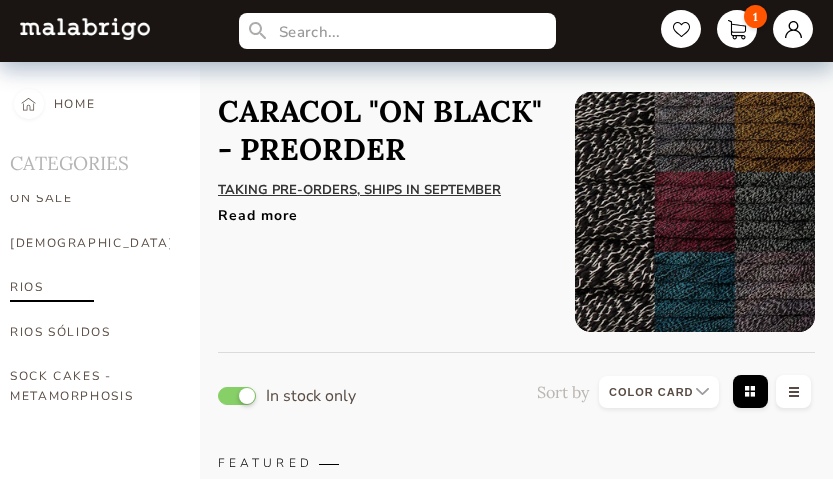 click on "RIOS" at bounding box center (93, 287) 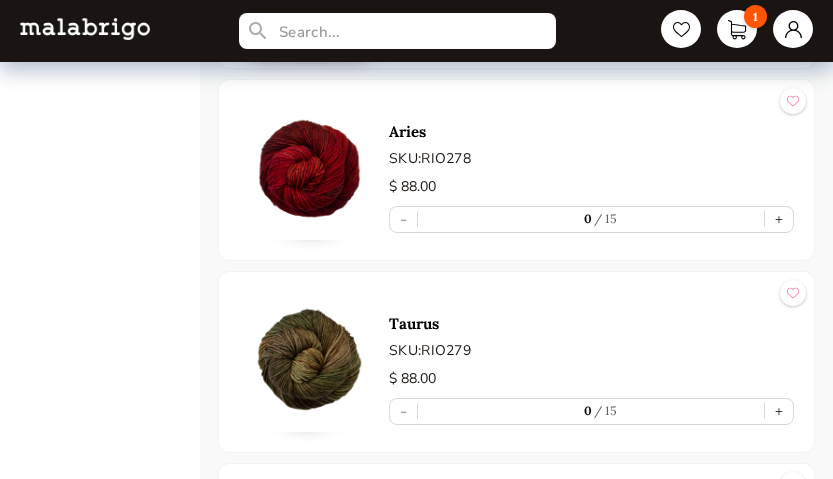 scroll, scrollTop: 1018, scrollLeft: 0, axis: vertical 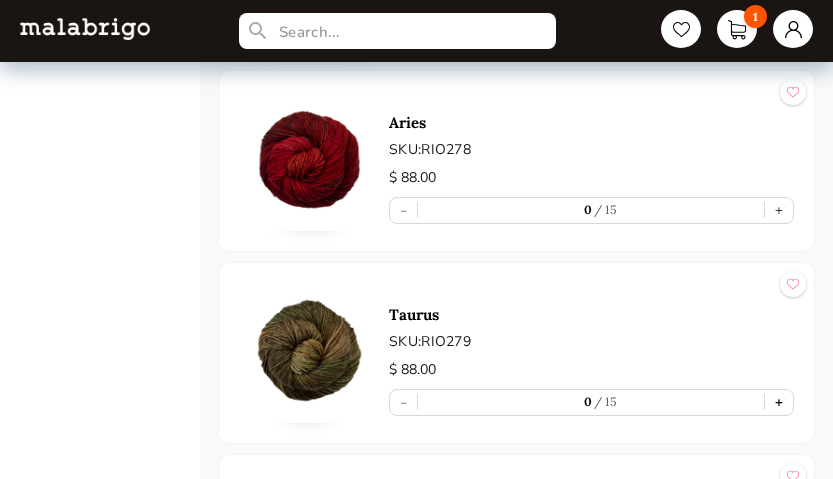 click on "+" at bounding box center (779, 402) 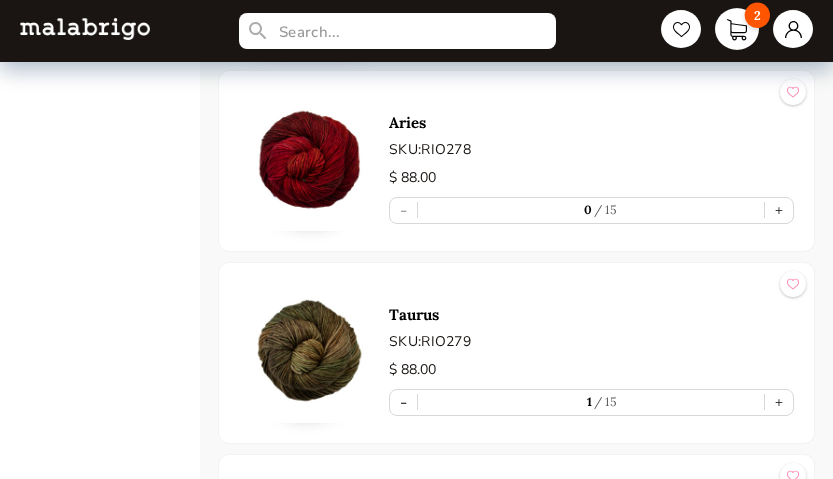 click on "2" at bounding box center [737, 29] 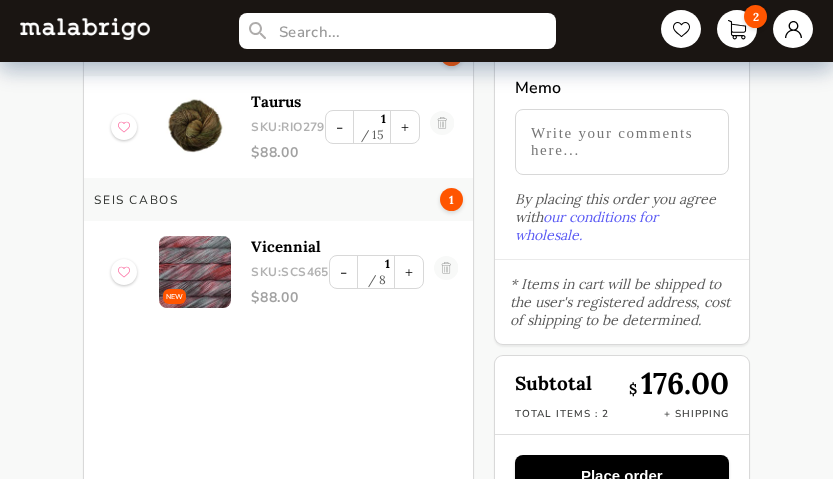 scroll, scrollTop: 0, scrollLeft: 0, axis: both 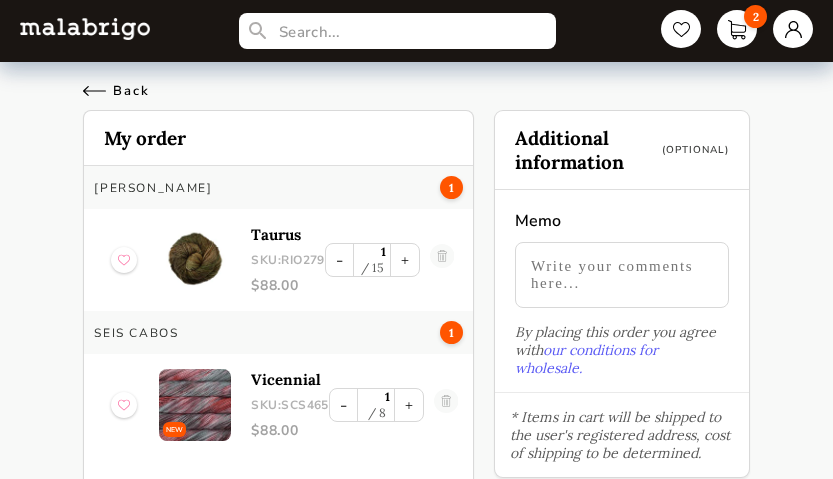 click on "Back" at bounding box center (116, 91) 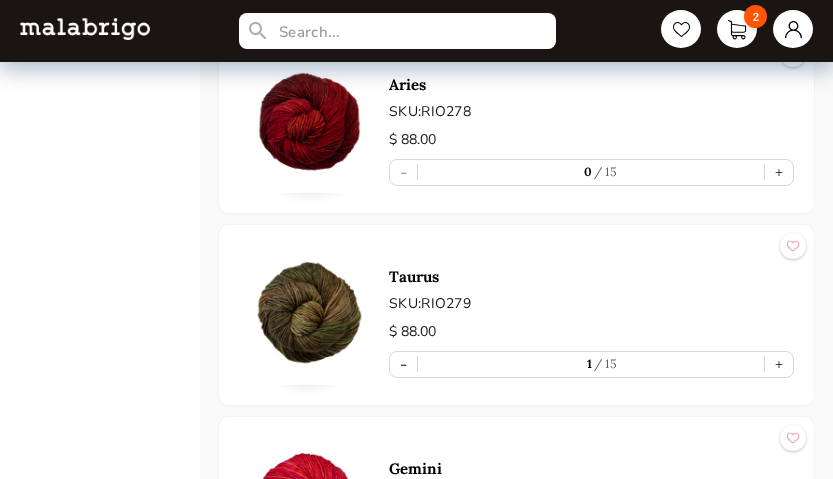 scroll, scrollTop: 1058, scrollLeft: 0, axis: vertical 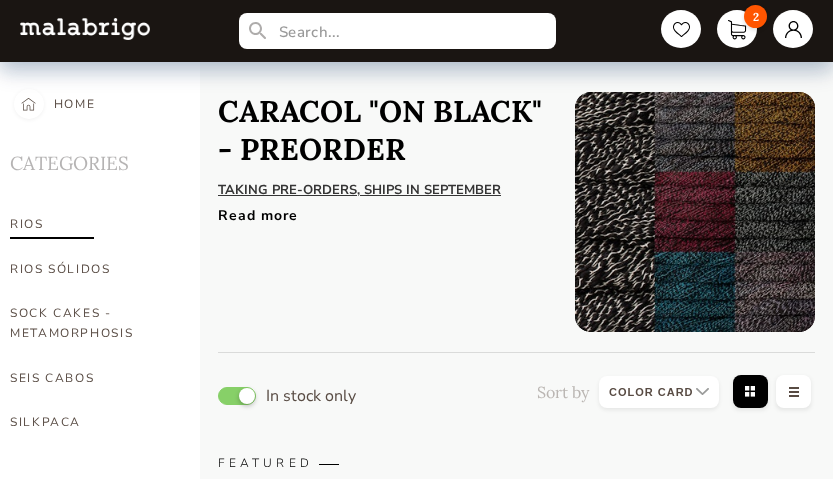 click on "RIOS" at bounding box center [93, 224] 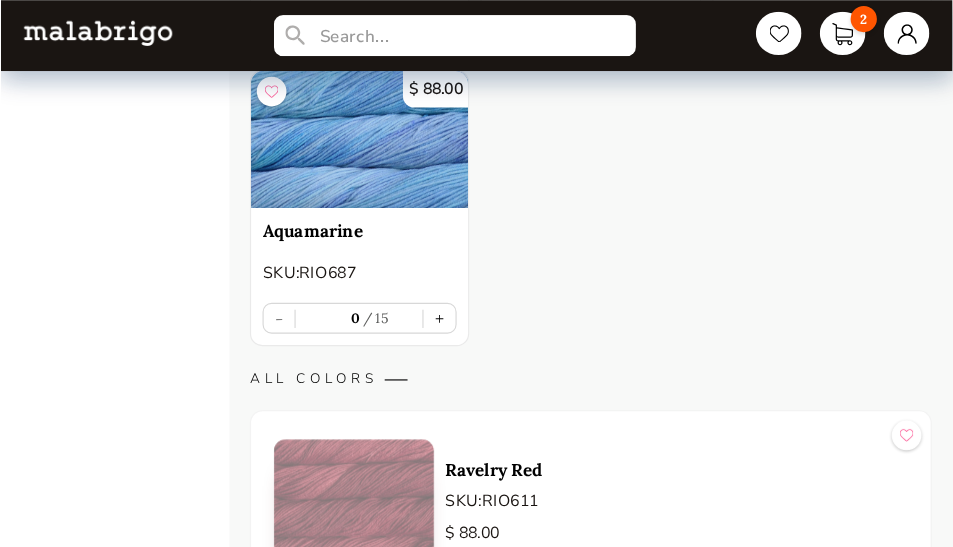 scroll, scrollTop: 537, scrollLeft: 0, axis: vertical 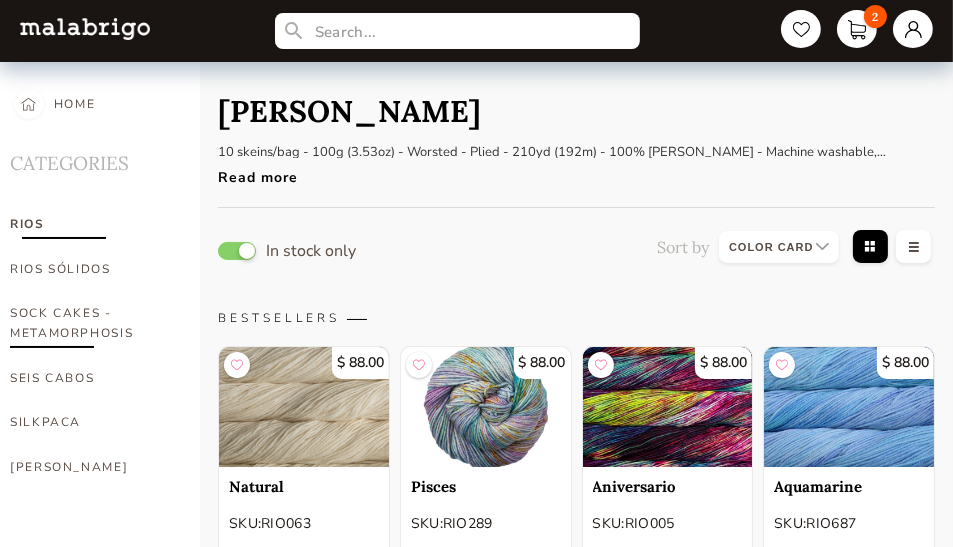 click on "SOCK CAKES - METAMORPHOSIS" at bounding box center [93, 323] 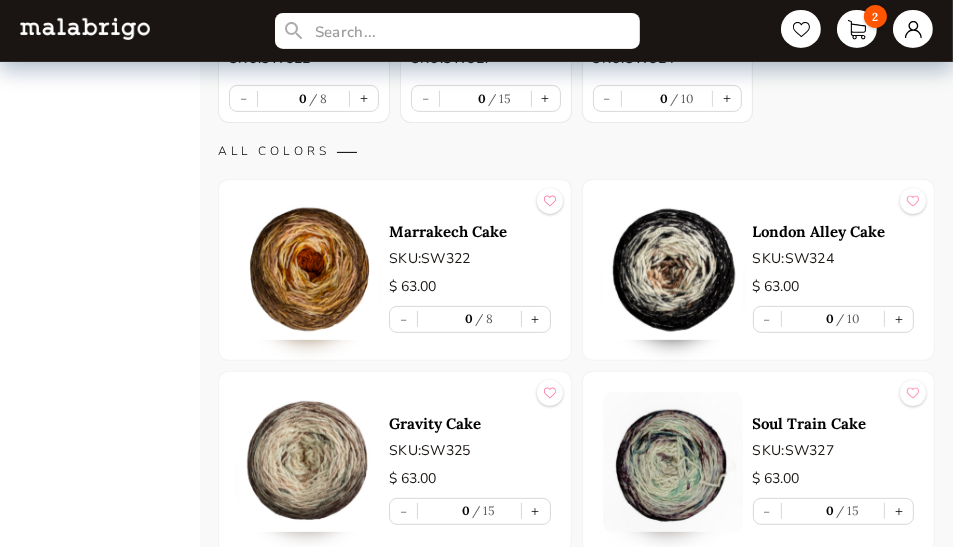 scroll, scrollTop: 612, scrollLeft: 0, axis: vertical 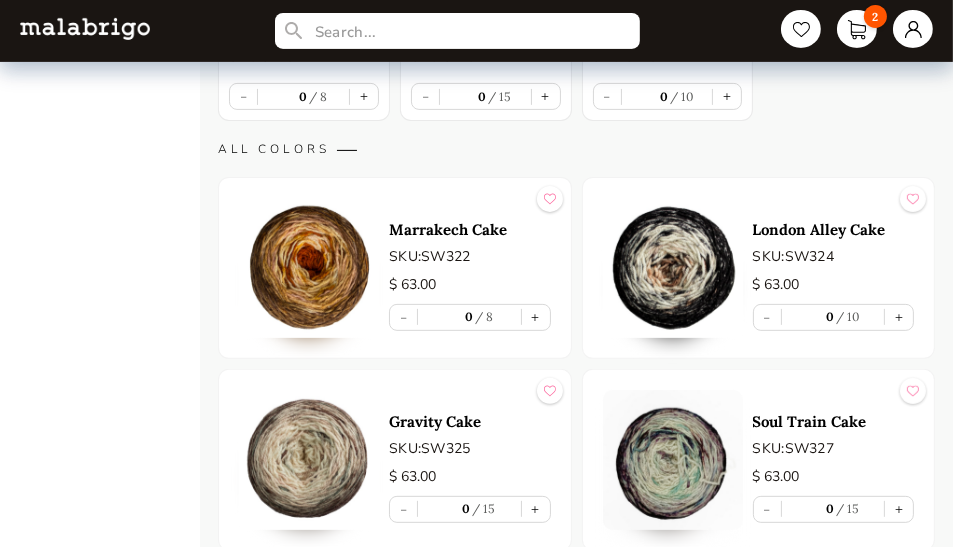 click at bounding box center (673, 268) 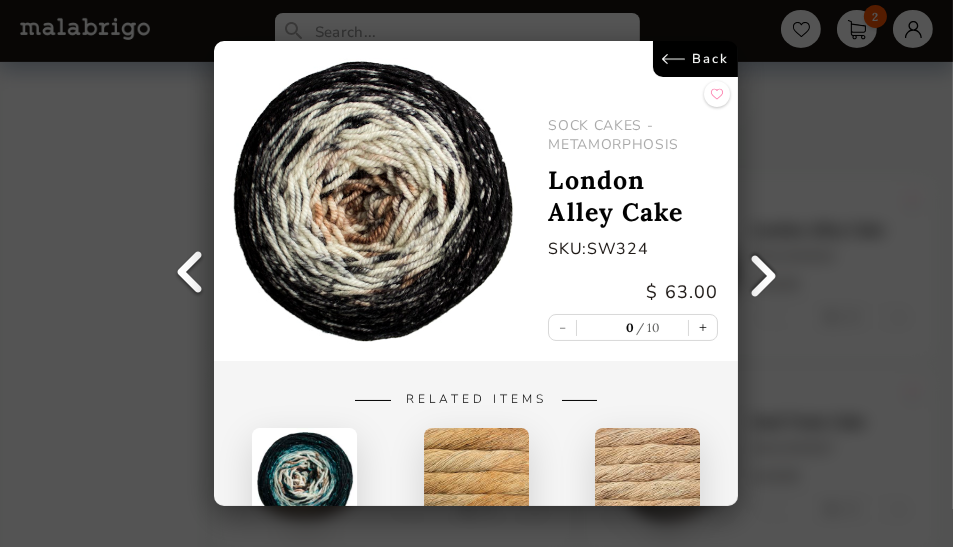 click at bounding box center [189, 274] 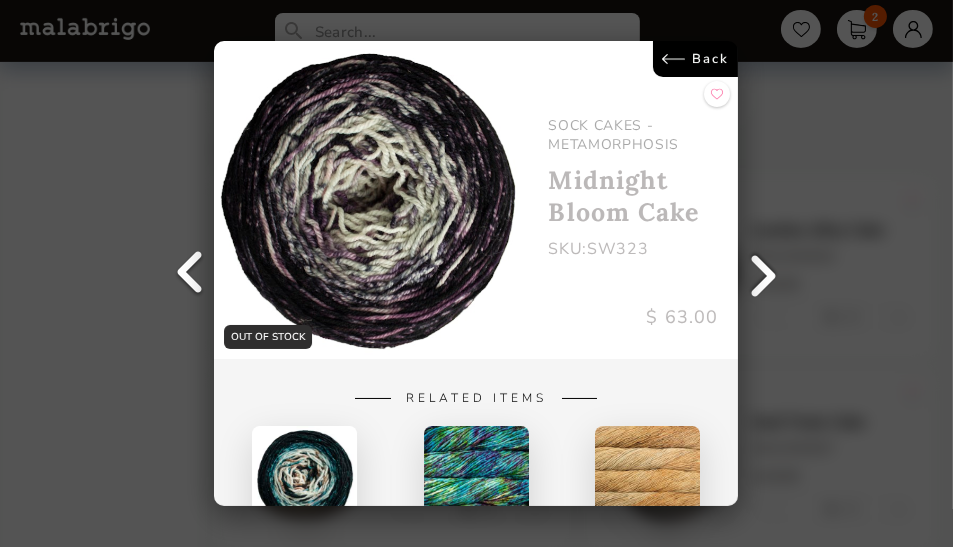 click at bounding box center (189, 274) 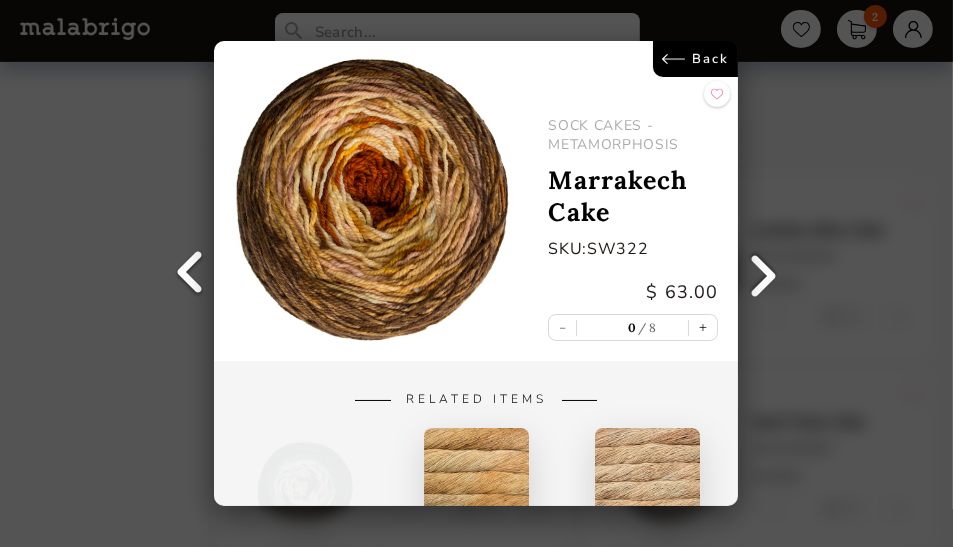 click at bounding box center [764, 274] 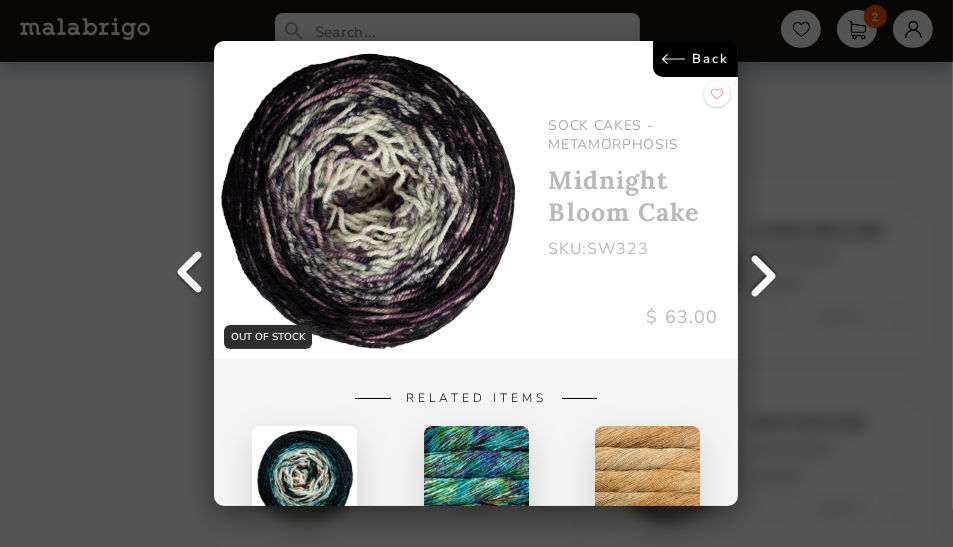 click at bounding box center (764, 274) 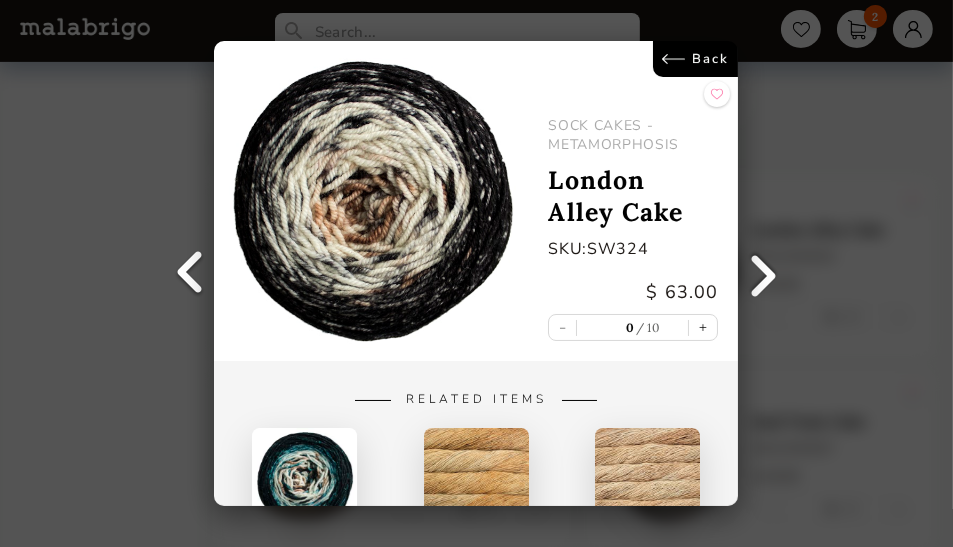 click at bounding box center (764, 274) 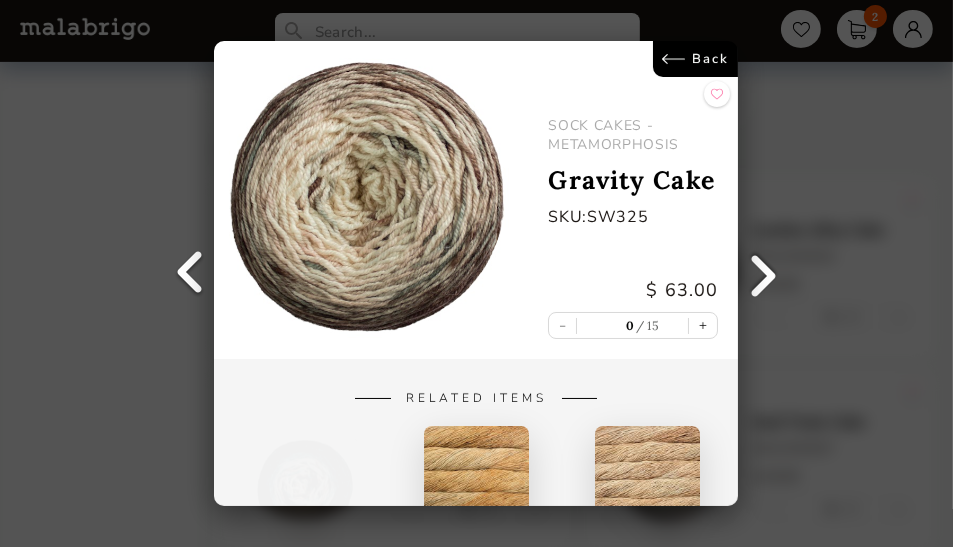 click at bounding box center [764, 274] 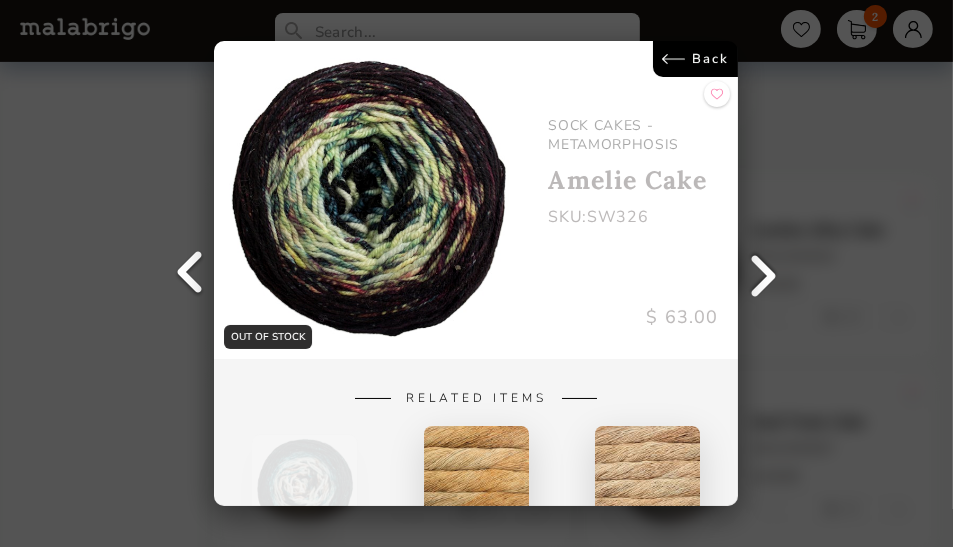 click on "Back" at bounding box center (696, 59) 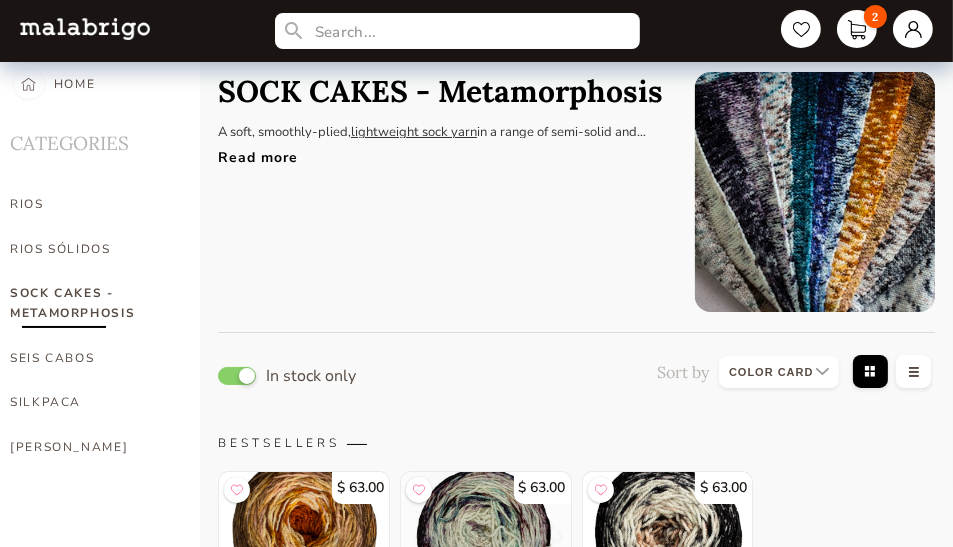 scroll, scrollTop: 0, scrollLeft: 0, axis: both 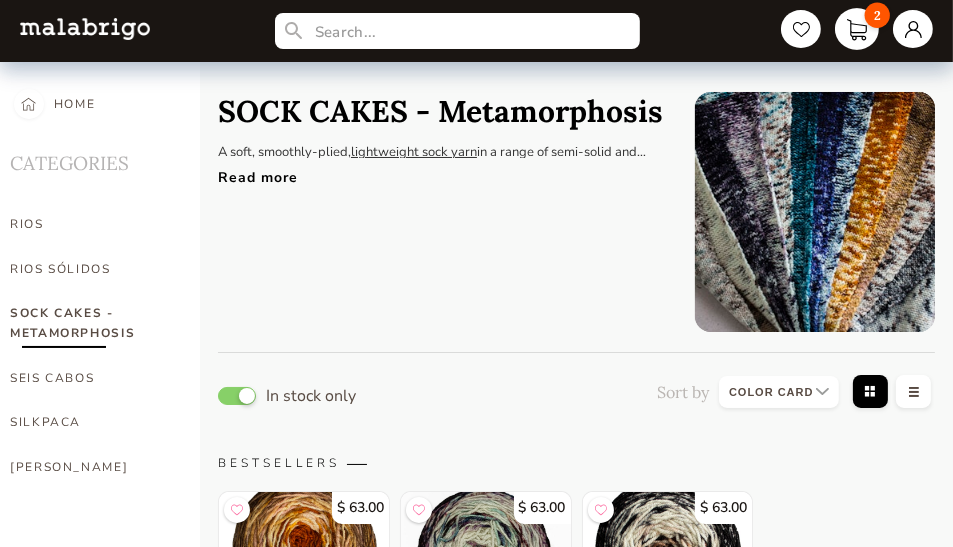 click on "2" at bounding box center [857, 29] 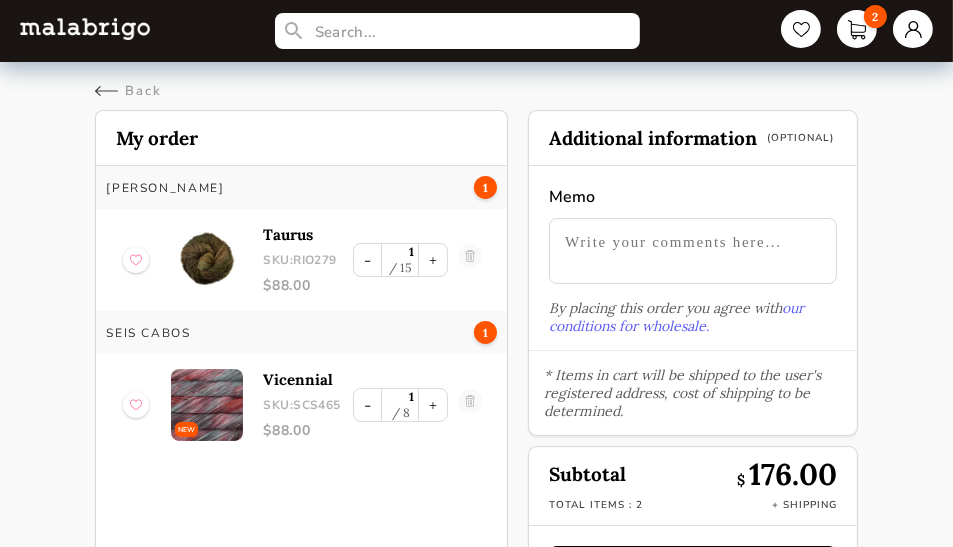 click on "Back" at bounding box center (476, 81) 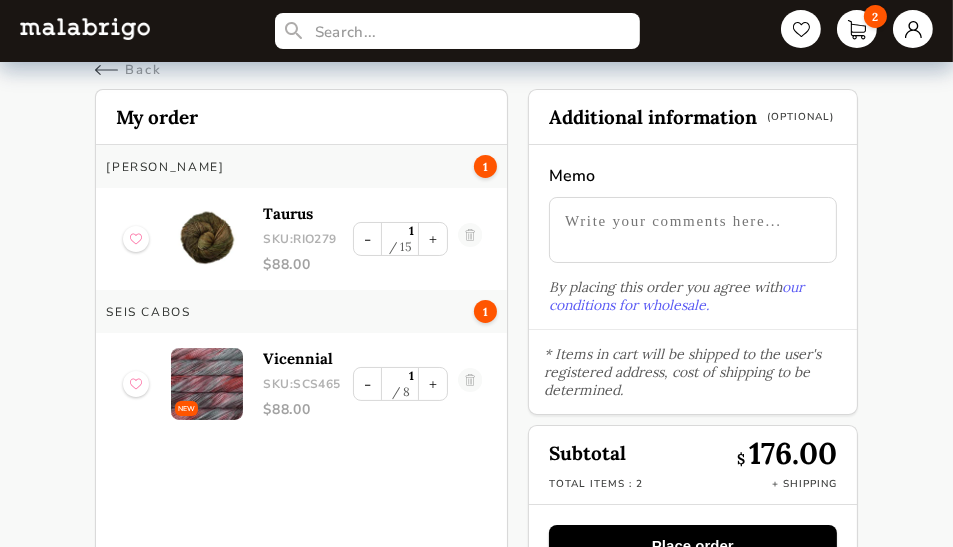 scroll, scrollTop: 18, scrollLeft: 0, axis: vertical 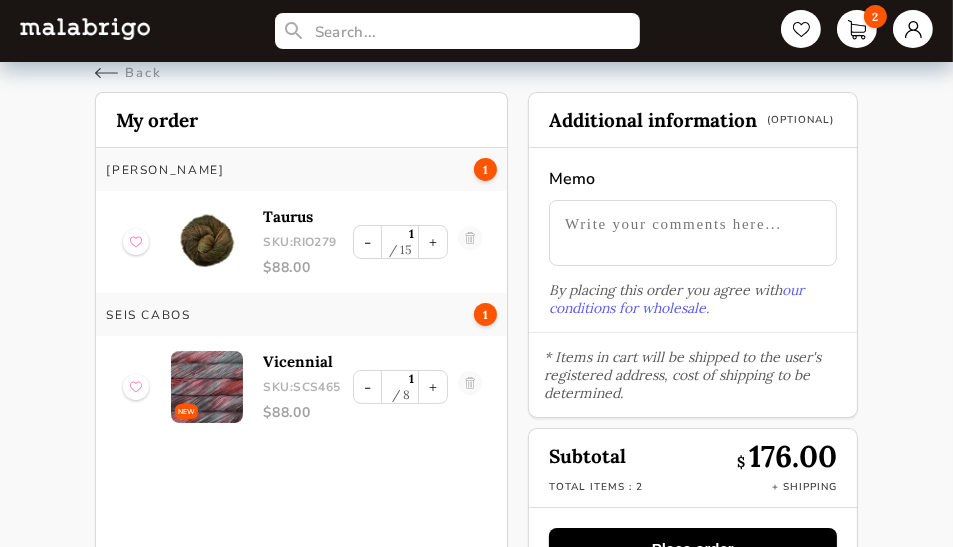 click on "Cart My order Rios 1 Taurus SKU:  RIO279 $ 88.00 - 1 15 + Seis Cabos 1 NEW Vicennial SKU:  SCS465 $ 88.00 - 1 8 + Additional information  (Optional) Memo By placing this order you agree with  our conditions for wholesale. * Items in cart will be shipped to the user's registered address, cost of shipping to be determined. Subtotal $   176.00 Total items : 2 + Shipping Place order" at bounding box center [476, 346] 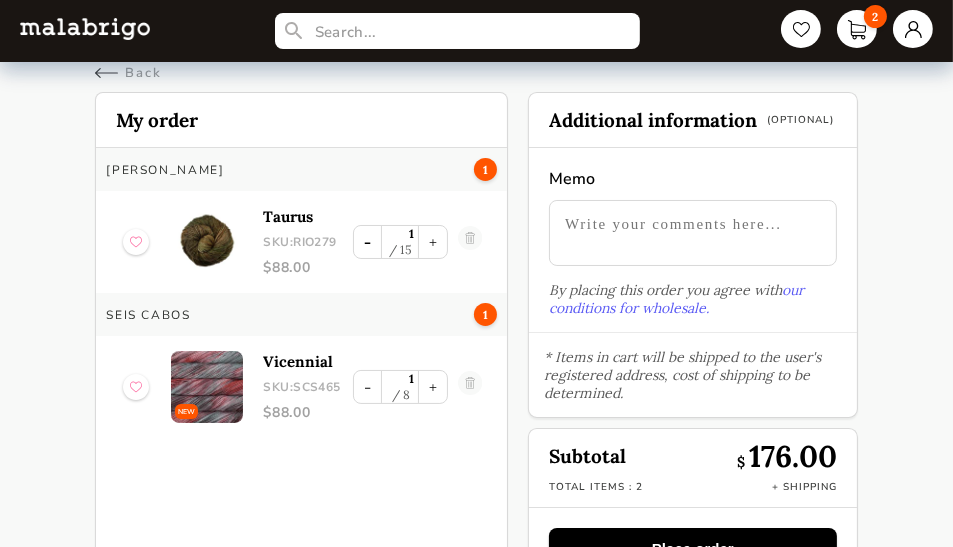 click on "-" at bounding box center [367, 242] 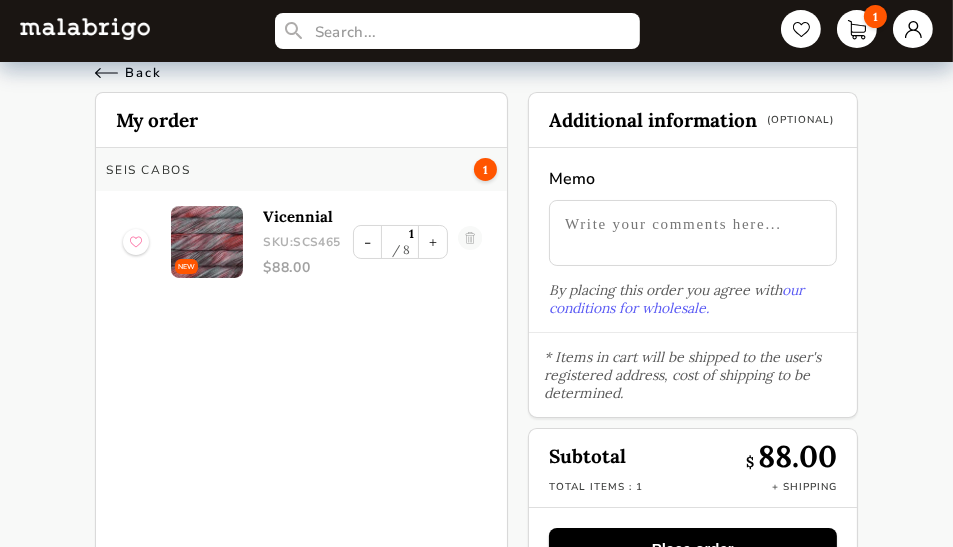 click on "Back" at bounding box center (128, 73) 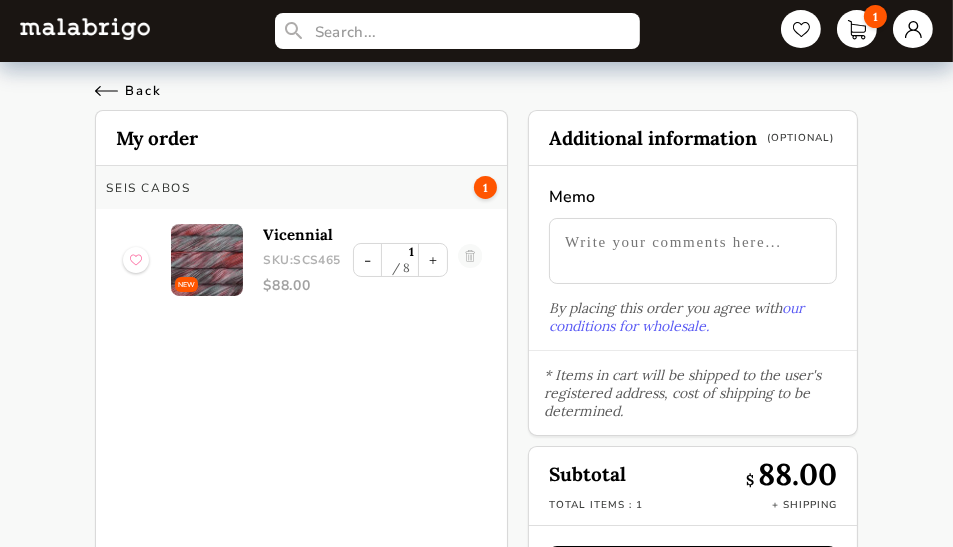 select on "INDEX" 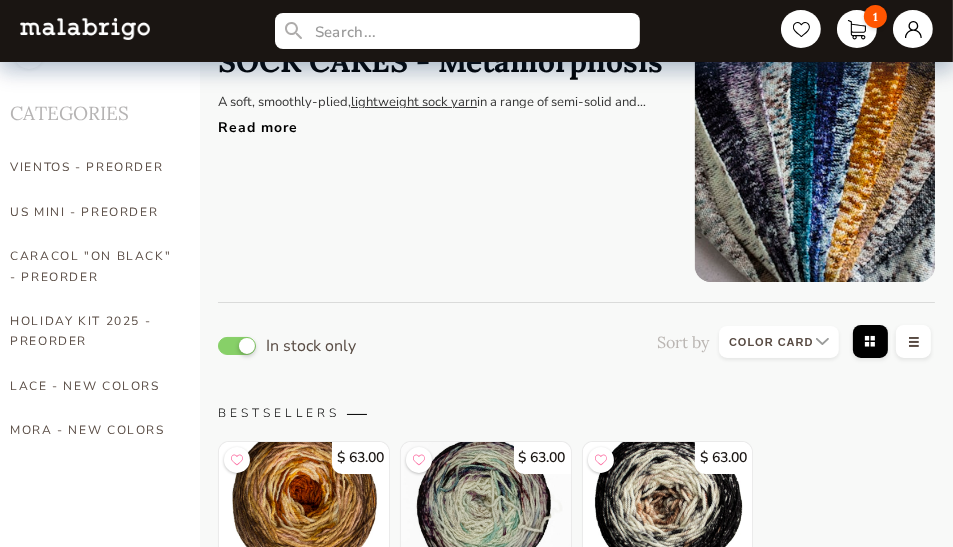 scroll, scrollTop: 0, scrollLeft: 0, axis: both 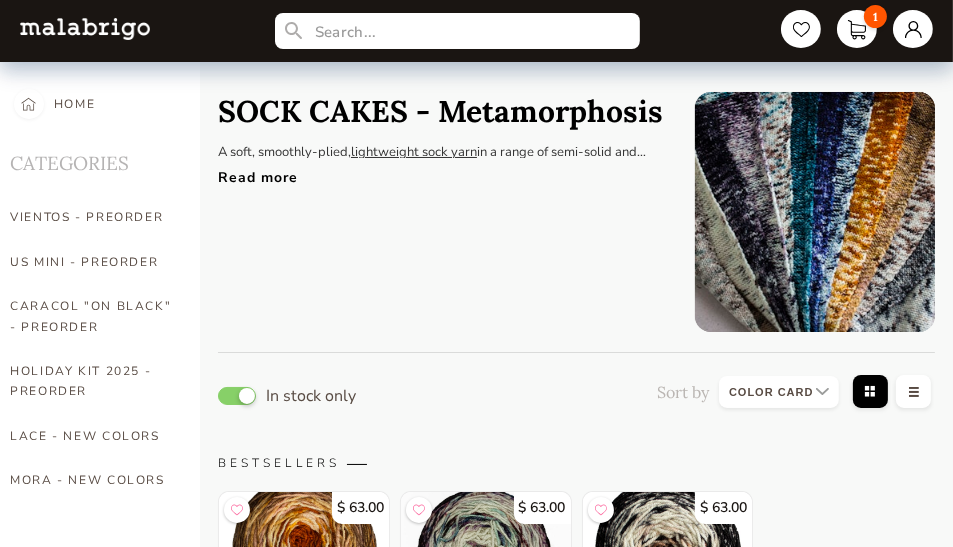 click on "1" at bounding box center [476, 31] 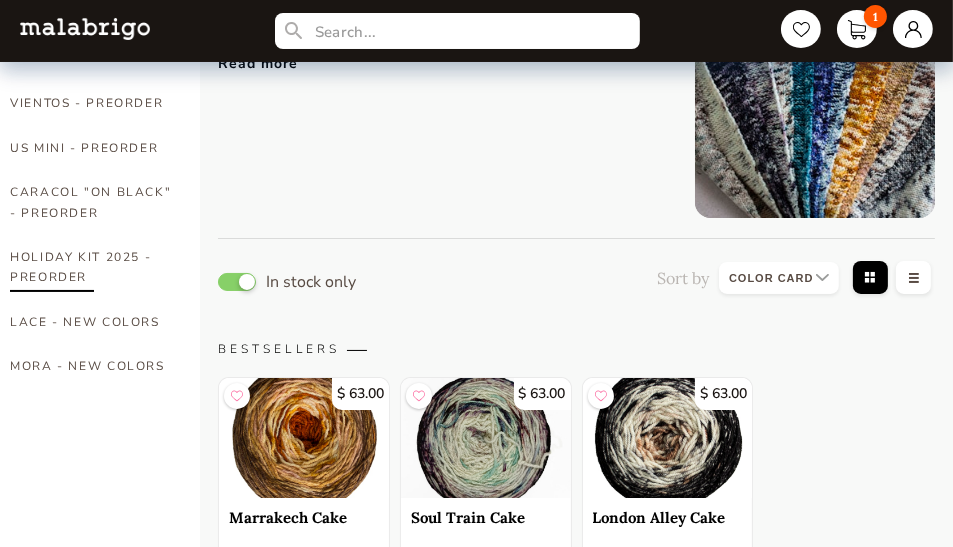 scroll, scrollTop: 0, scrollLeft: 0, axis: both 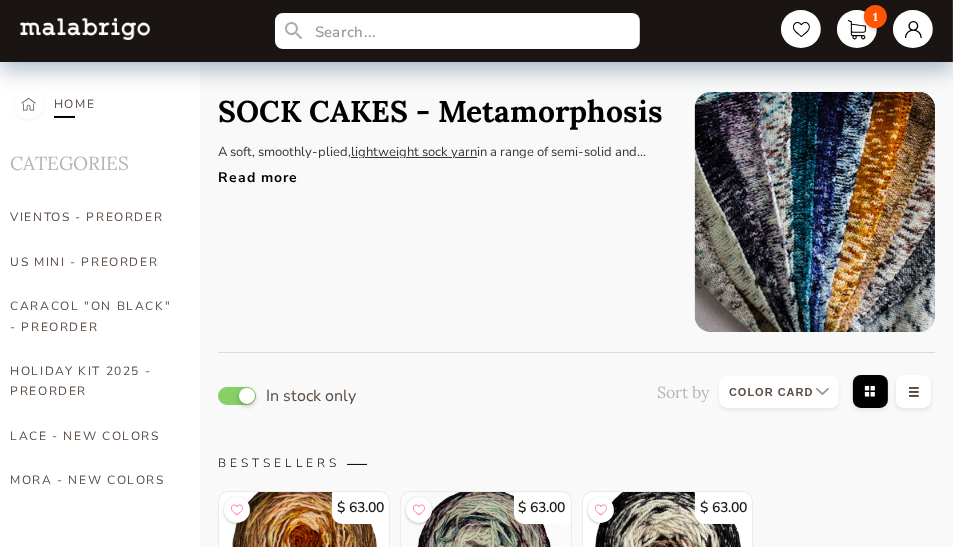 click on "HOME" at bounding box center (75, 104) 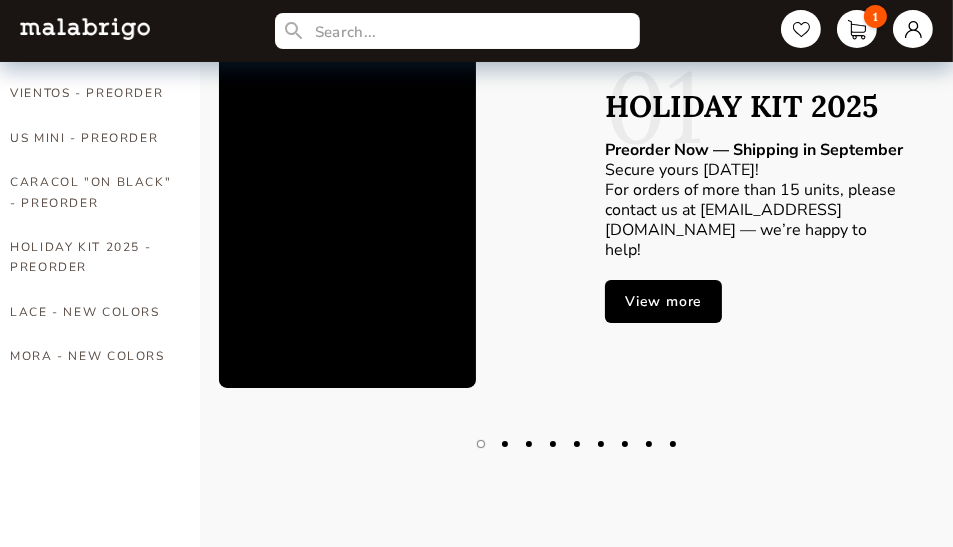 scroll, scrollTop: 0, scrollLeft: 0, axis: both 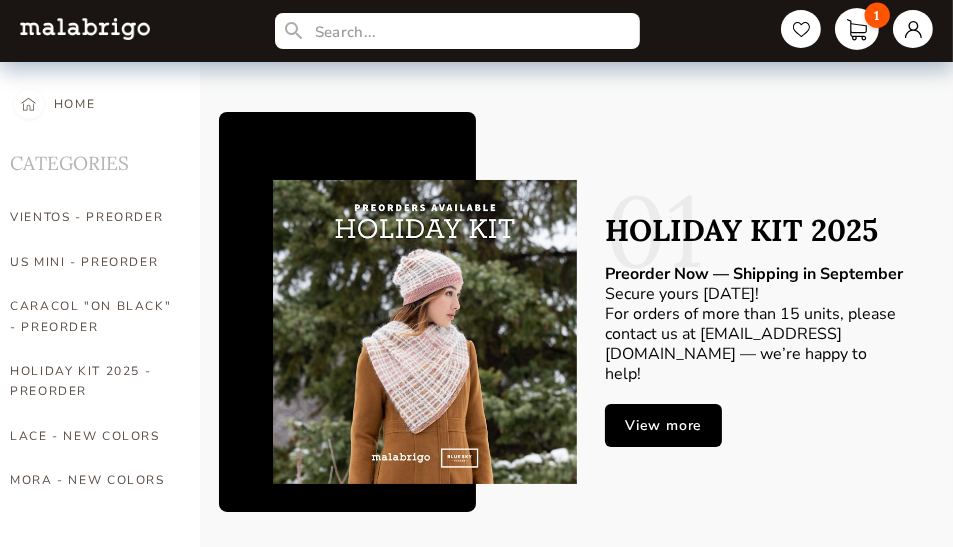 click on "1" at bounding box center (857, 29) 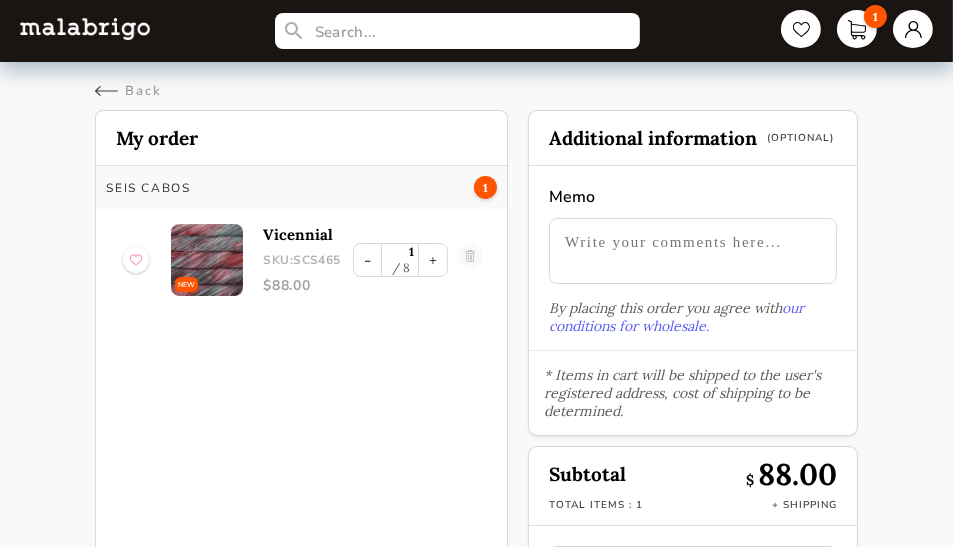 click at bounding box center (207, 260) 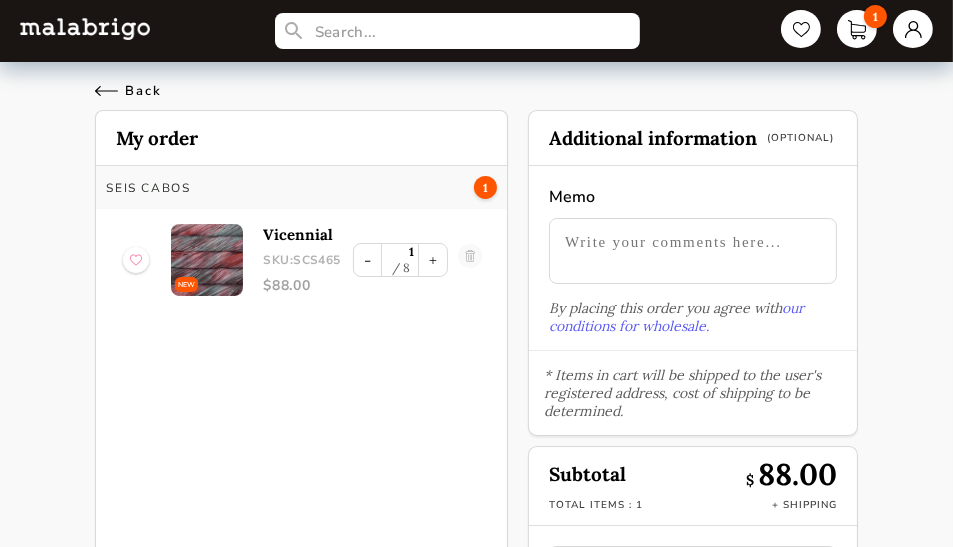 click on "Back" at bounding box center [128, 91] 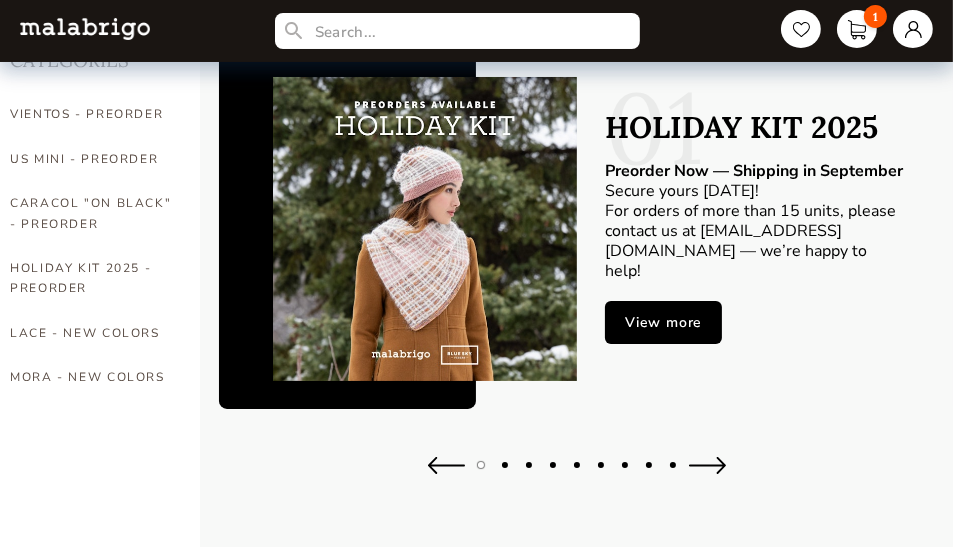scroll, scrollTop: 0, scrollLeft: 0, axis: both 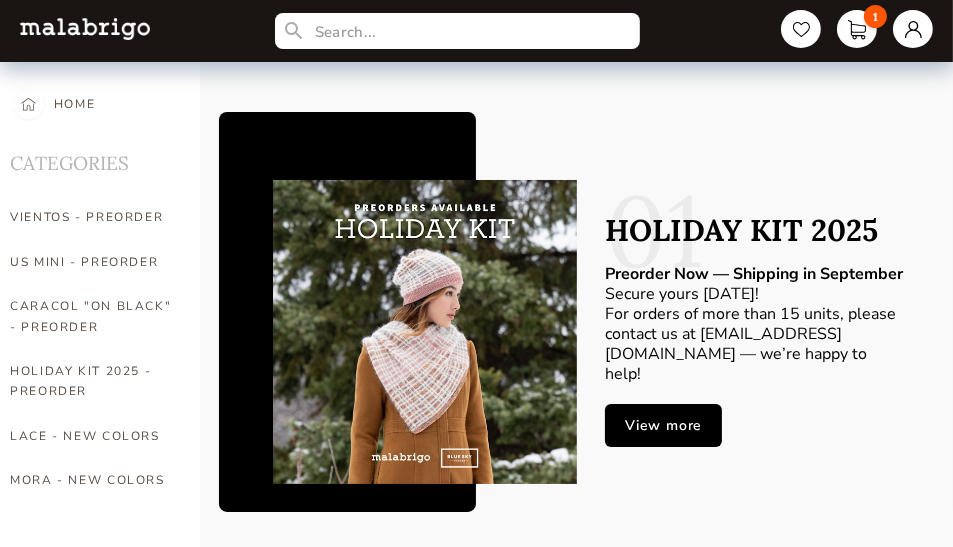 click on "View more" at bounding box center [663, 425] 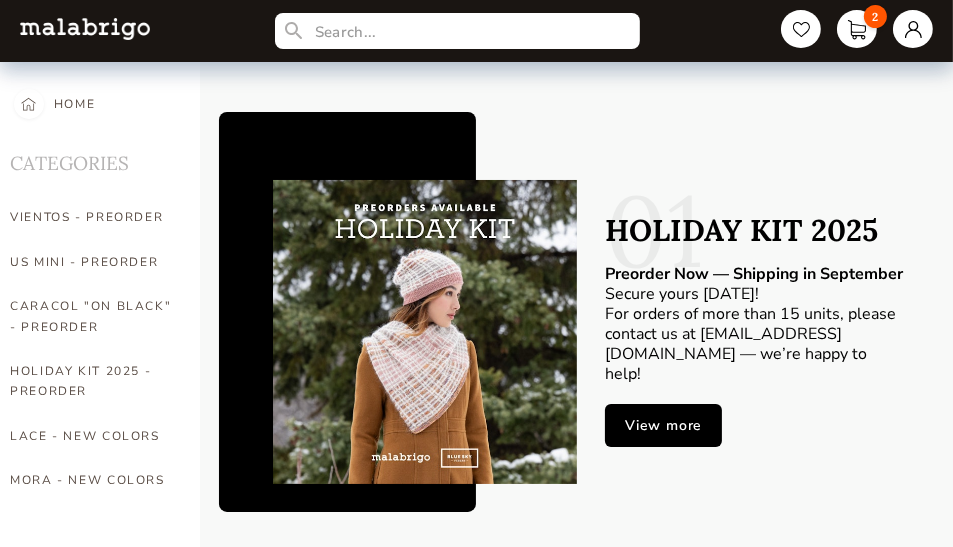 type on "0" 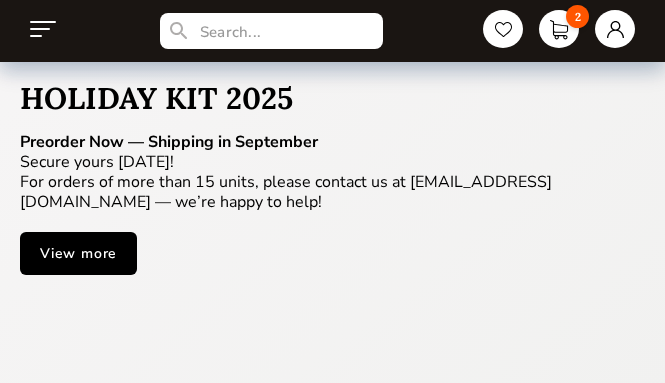 scroll, scrollTop: 544, scrollLeft: 0, axis: vertical 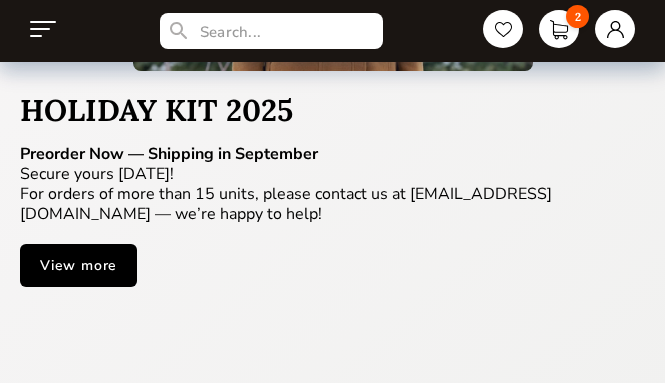 click on "View more" at bounding box center (78, 265) 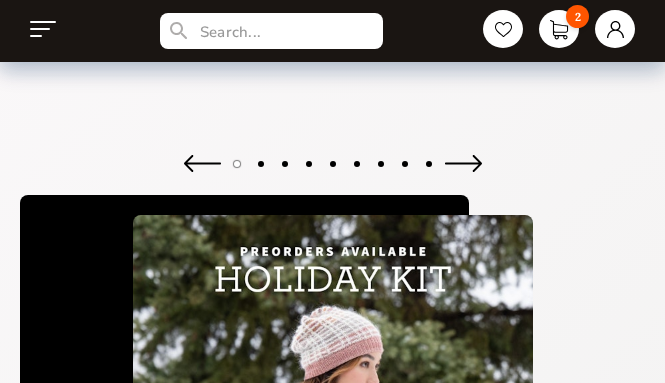 scroll, scrollTop: 3, scrollLeft: 0, axis: vertical 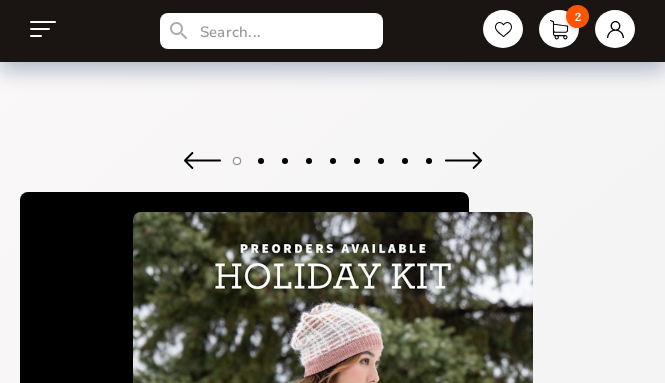 click at bounding box center [202, 160] 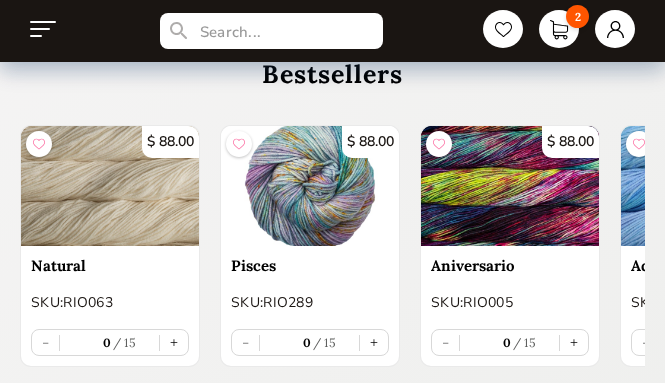 scroll, scrollTop: 861, scrollLeft: 0, axis: vertical 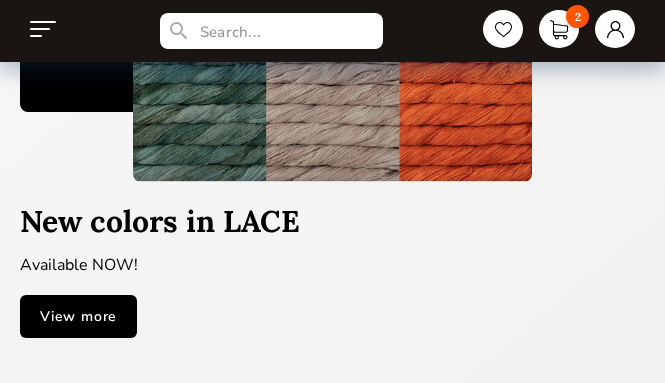 click at bounding box center (332, -28) 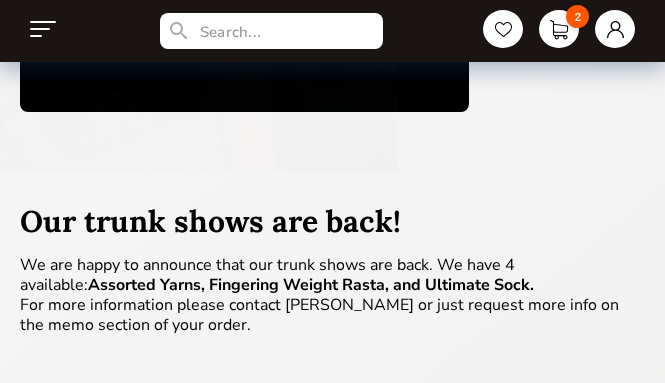 type on "0" 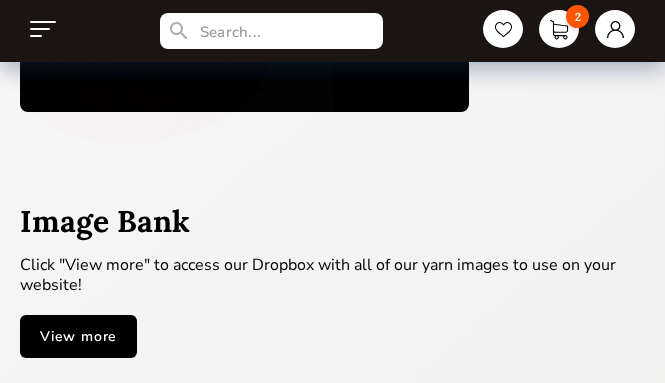 type on "0" 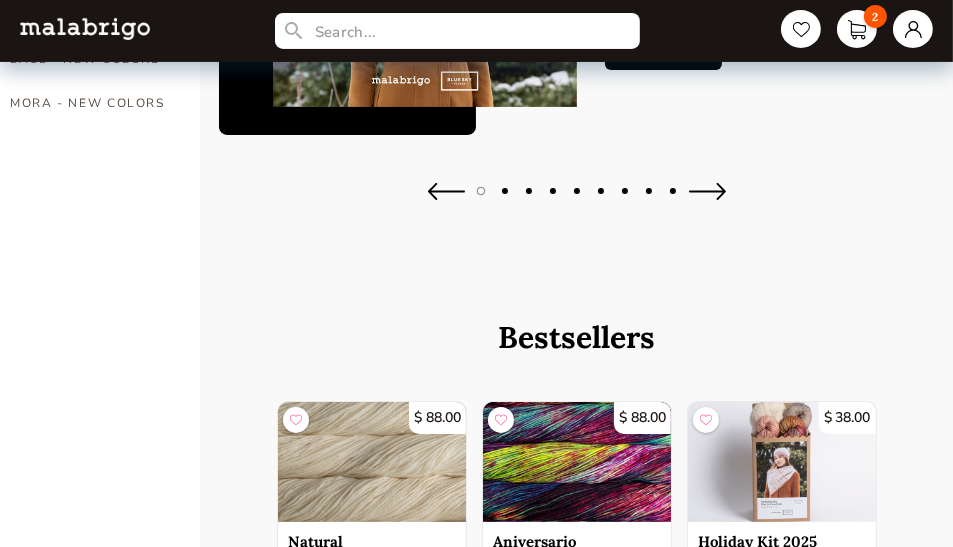 scroll, scrollTop: 326, scrollLeft: 0, axis: vertical 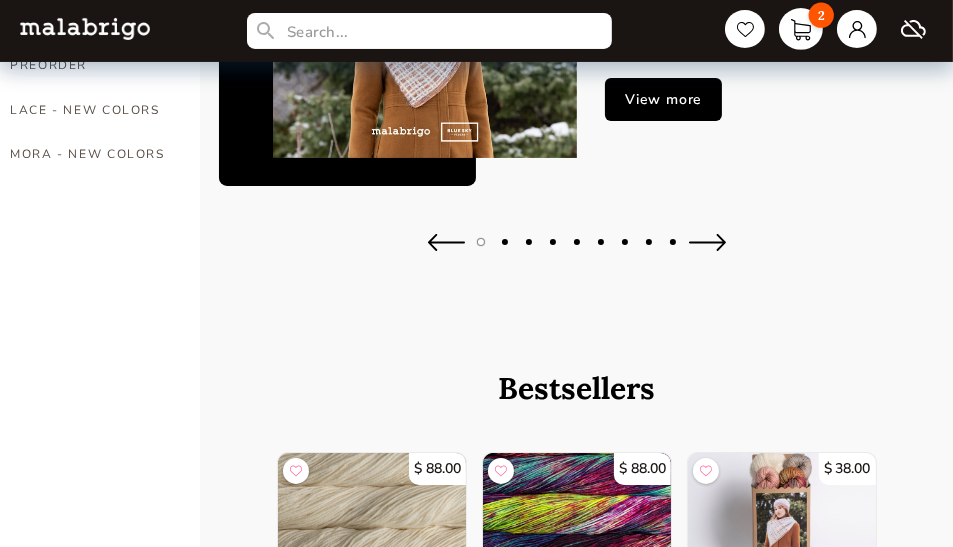 click on "2" at bounding box center (801, 29) 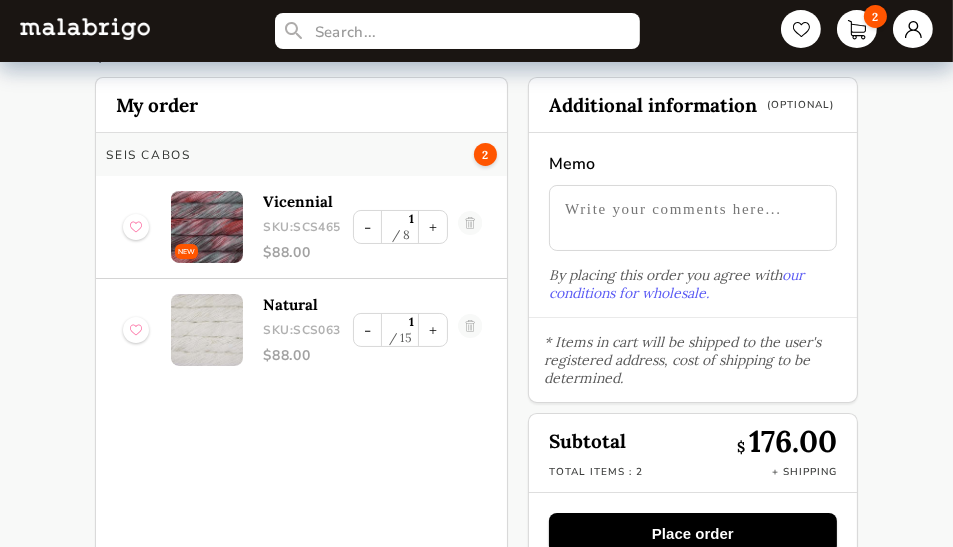 scroll, scrollTop: 38, scrollLeft: 0, axis: vertical 